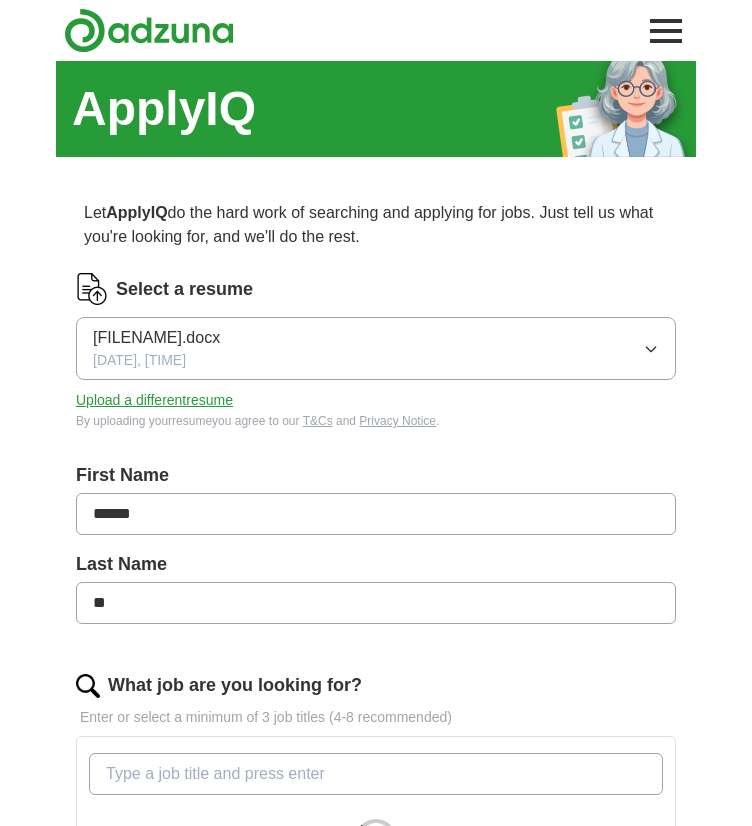 scroll, scrollTop: 0, scrollLeft: 0, axis: both 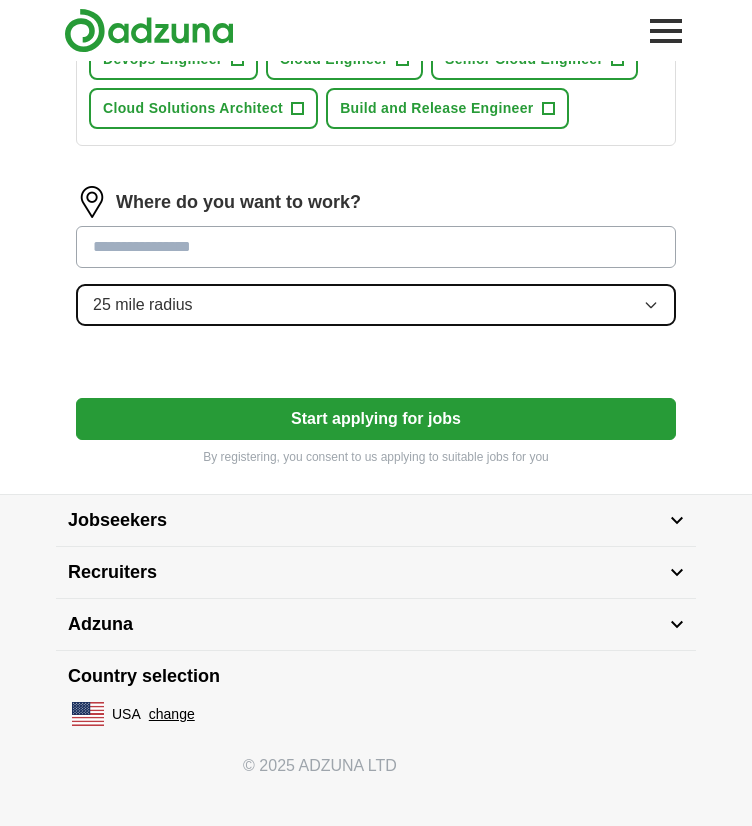 click on "25 mile radius" at bounding box center [376, 305] 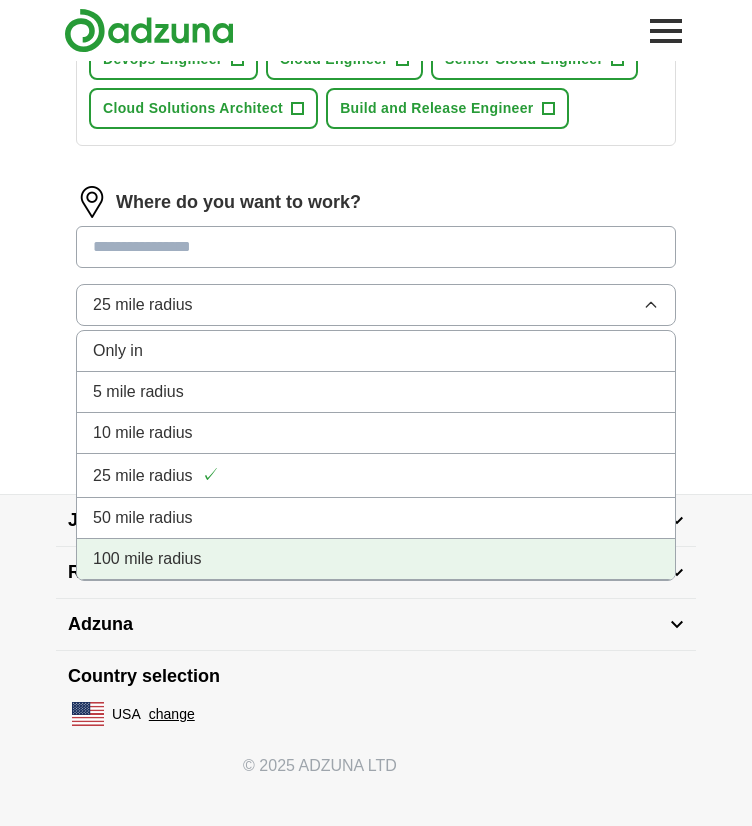 click on "100 mile radius" at bounding box center (147, 559) 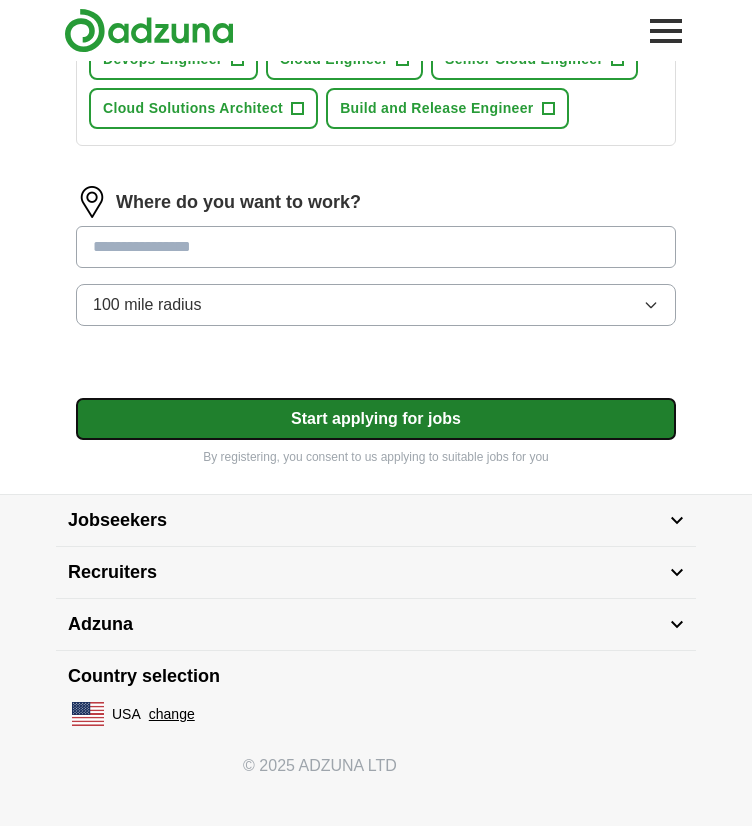 click on "Start applying for jobs" at bounding box center [376, 419] 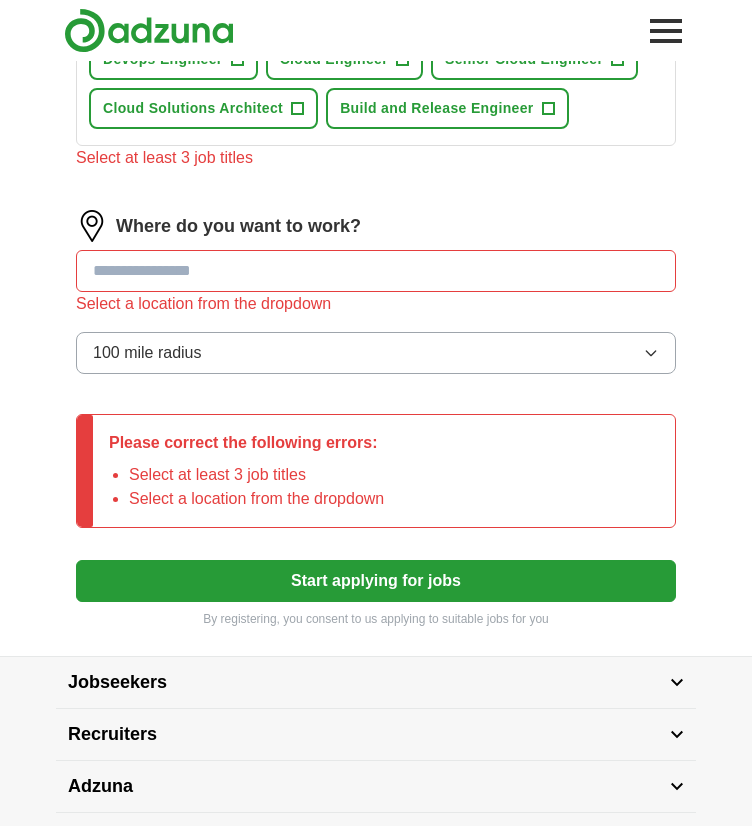 click at bounding box center [376, 271] 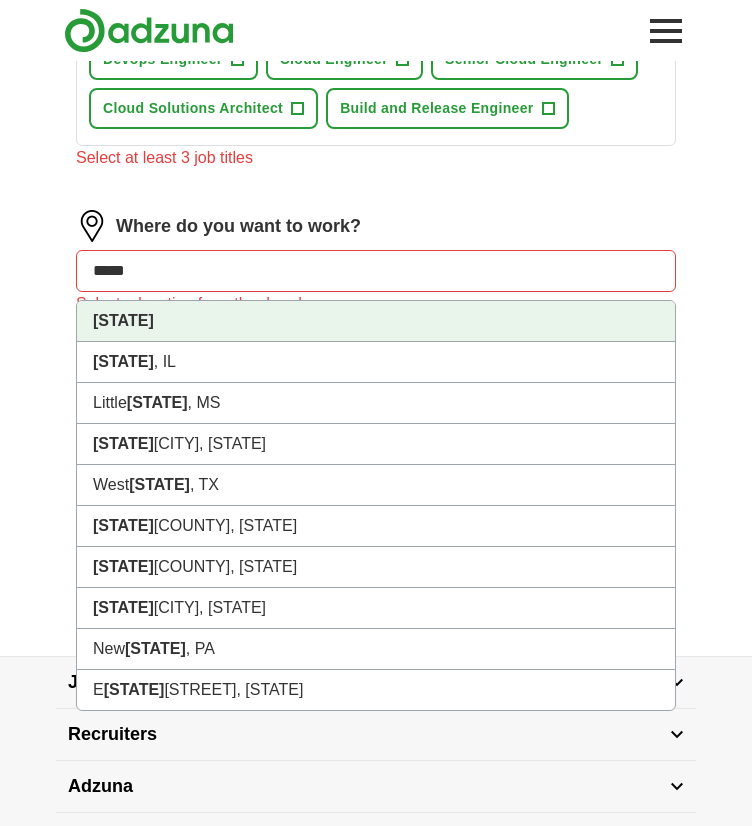 click on "[STATE]" at bounding box center [376, 321] 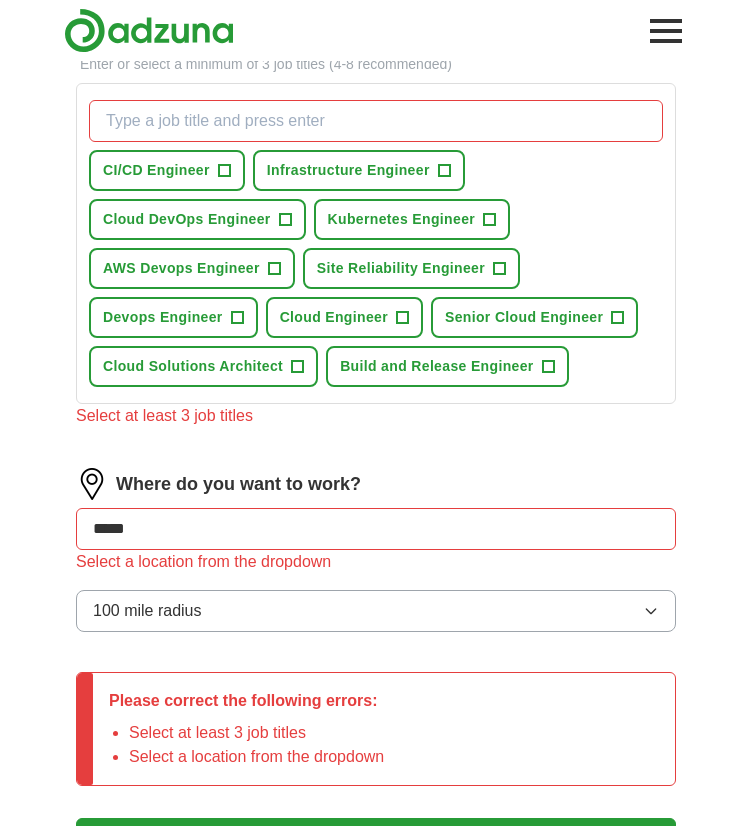 scroll, scrollTop: 647, scrollLeft: 0, axis: vertical 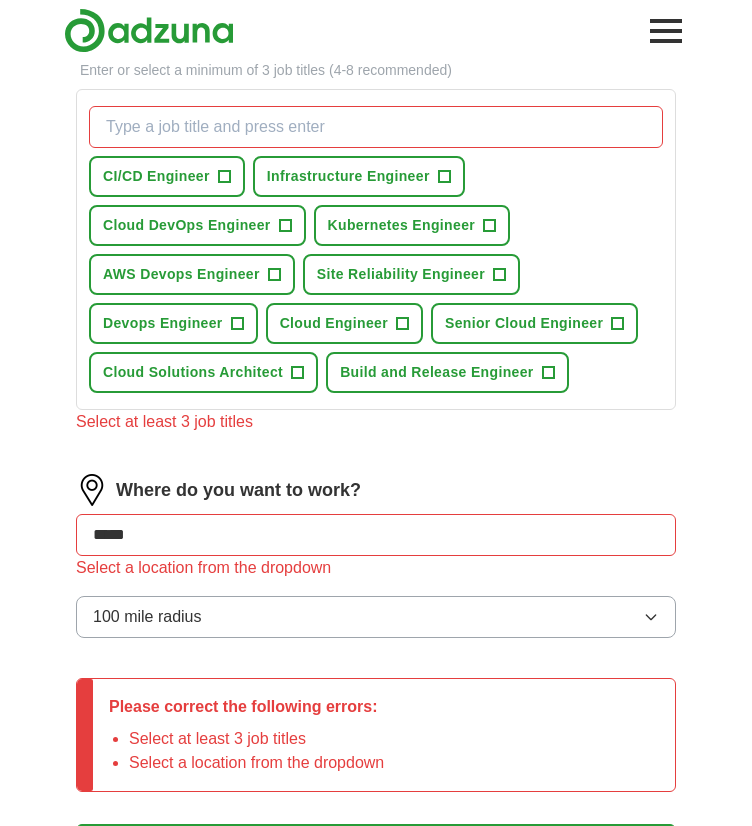 type on "*****" 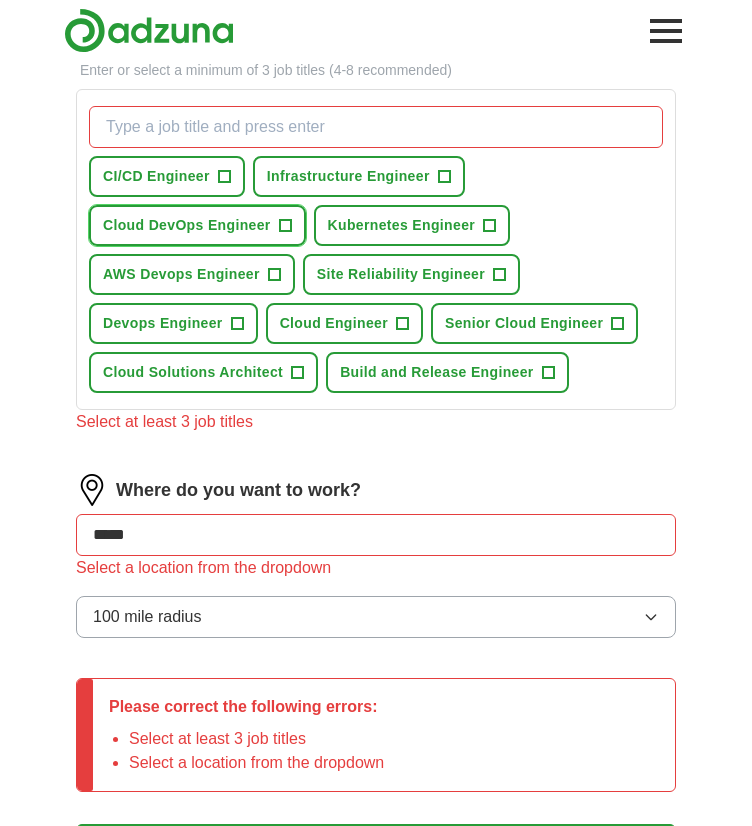 click on "+" at bounding box center [285, 226] 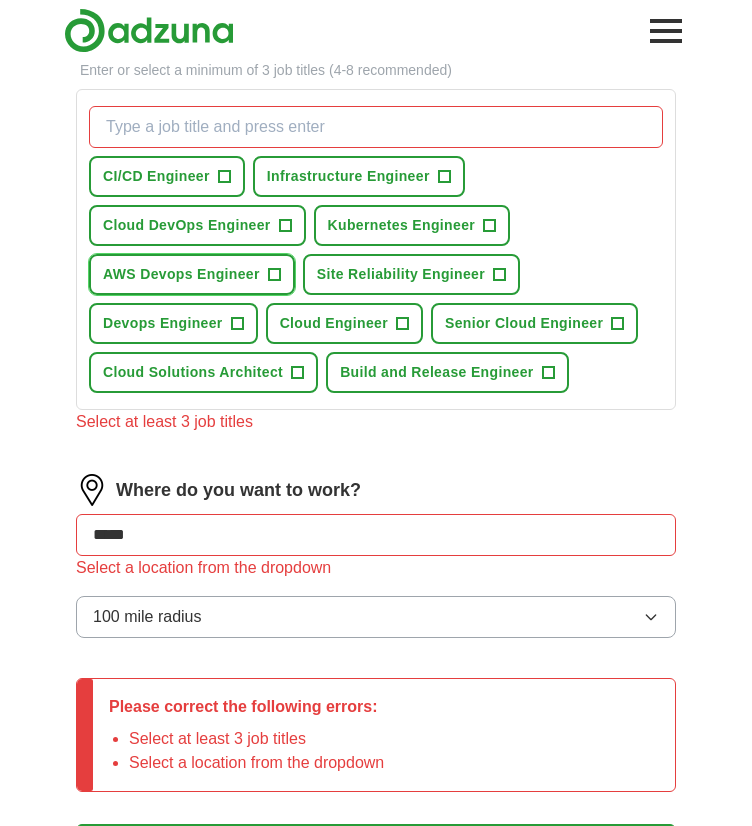 click on "+" at bounding box center (274, 275) 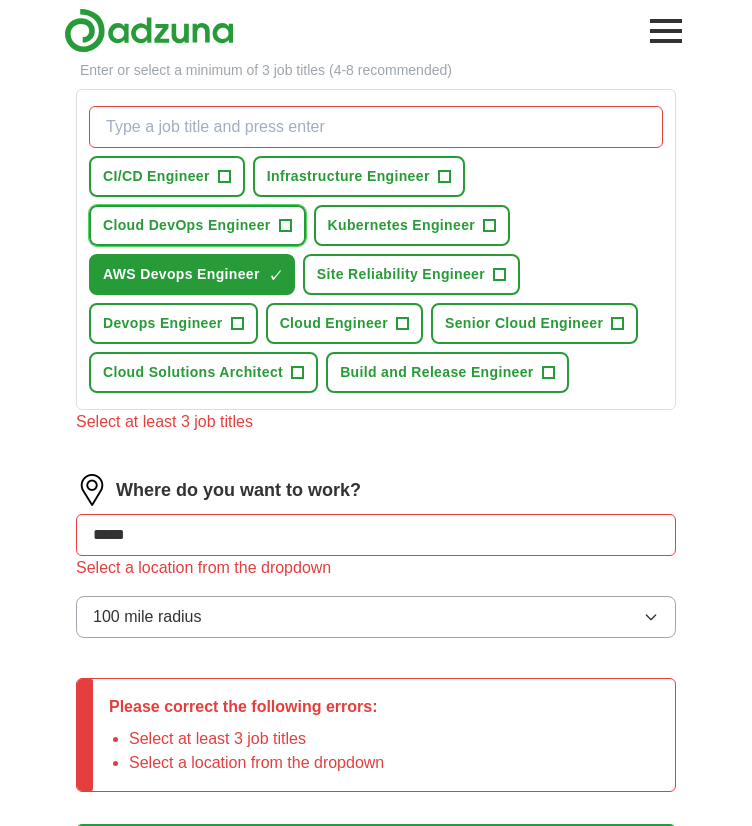 click on "+" at bounding box center (285, 225) 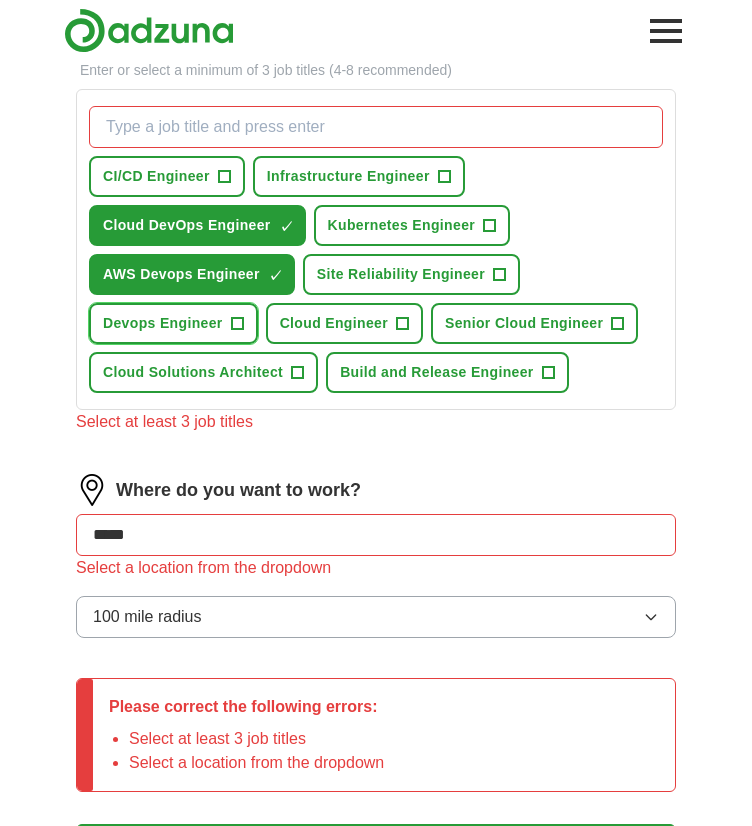 click on "+" at bounding box center (237, 324) 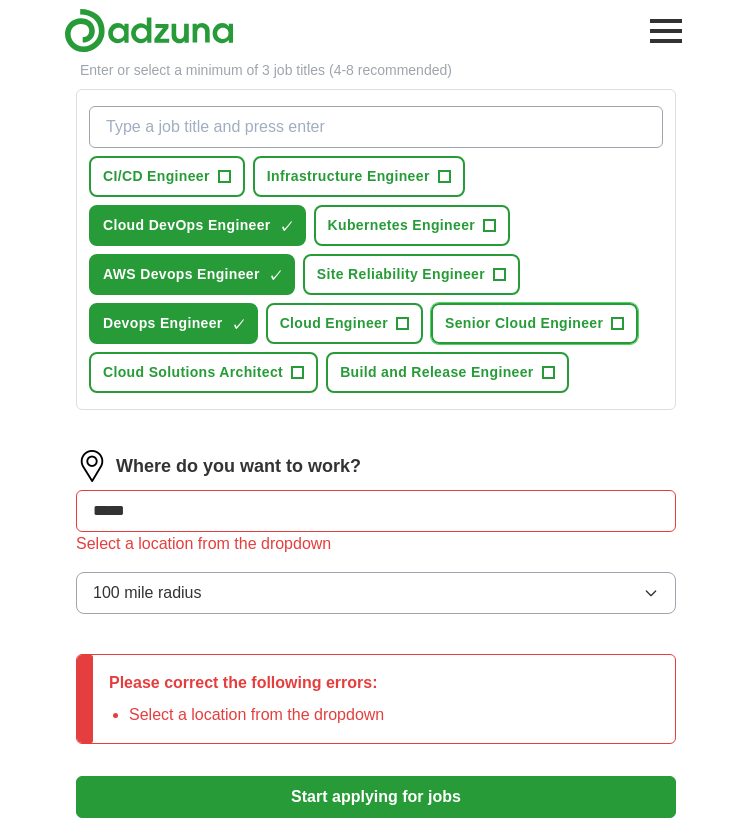 click on "+" at bounding box center (618, 324) 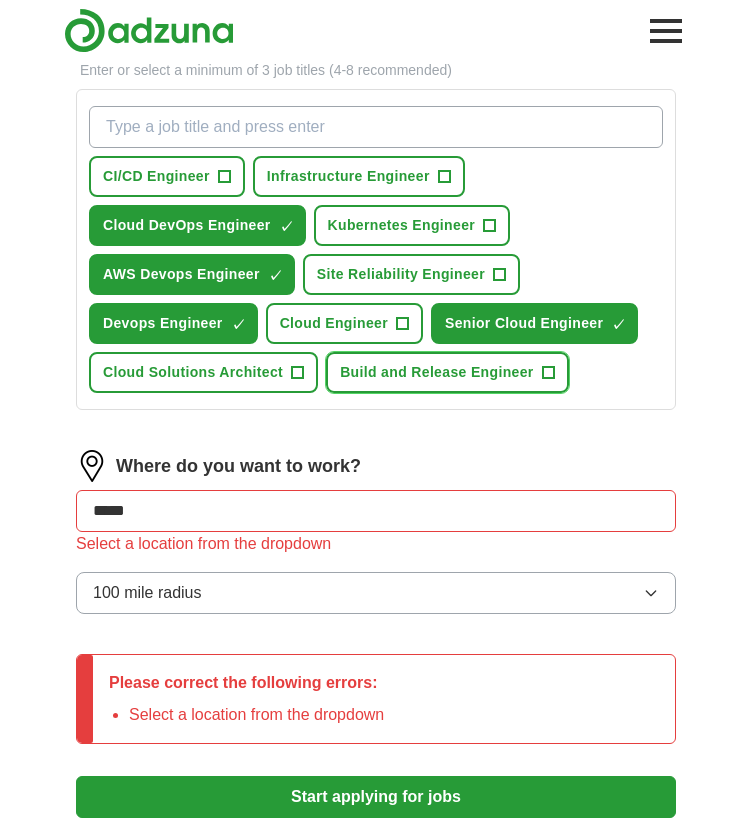 click on "+" at bounding box center (548, 373) 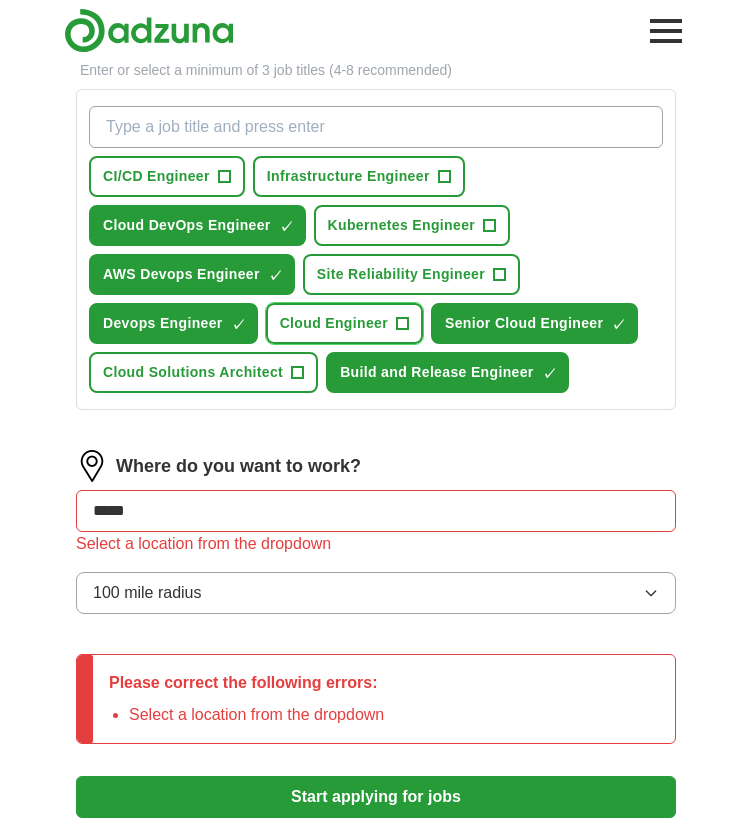 click on "+" at bounding box center (402, 324) 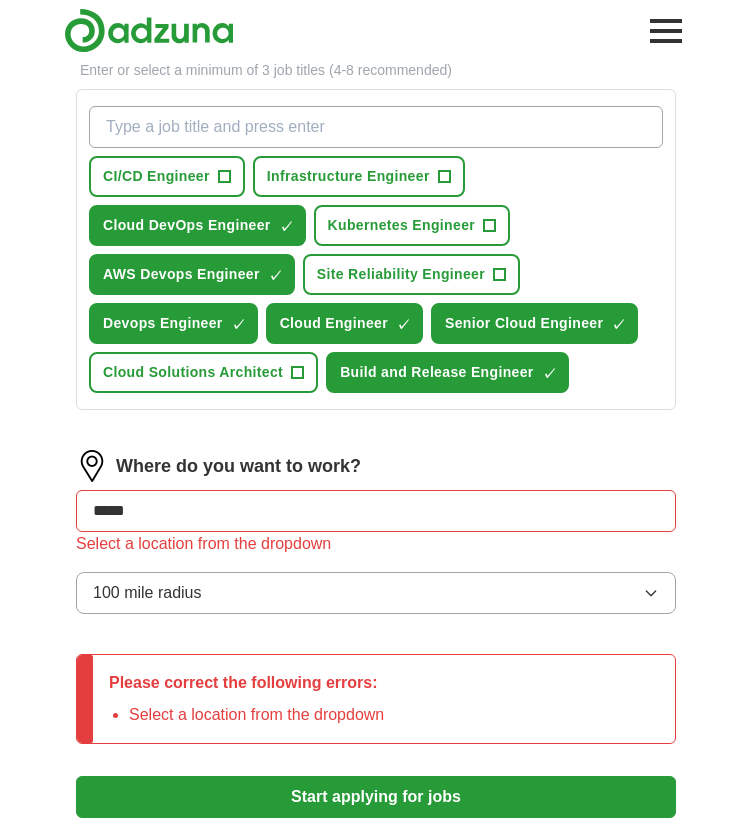 click on "What job are you looking for?" at bounding box center [376, 127] 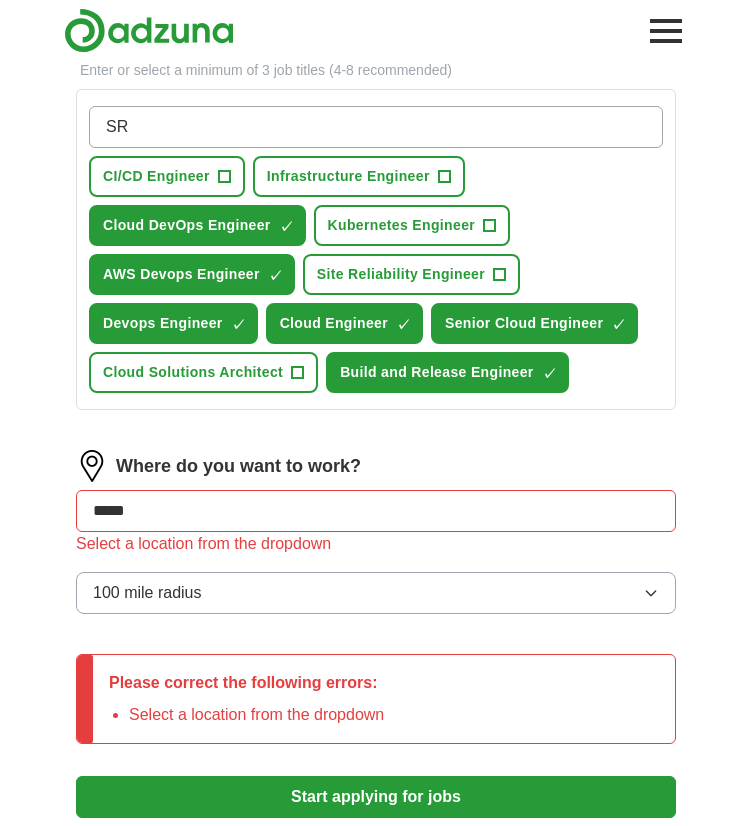 type on "SRE" 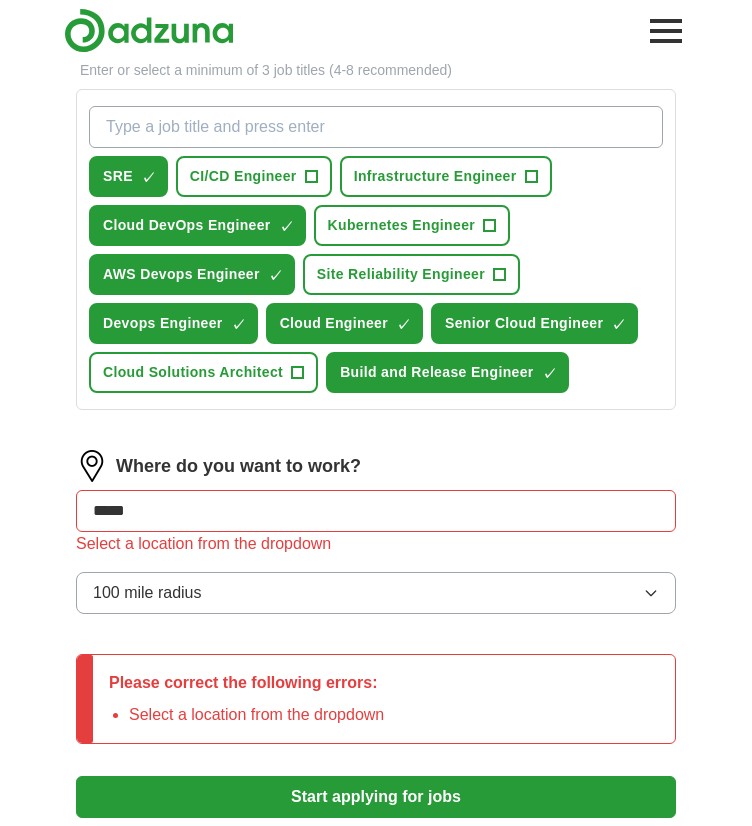 click on "What job are you looking for?" at bounding box center [376, 127] 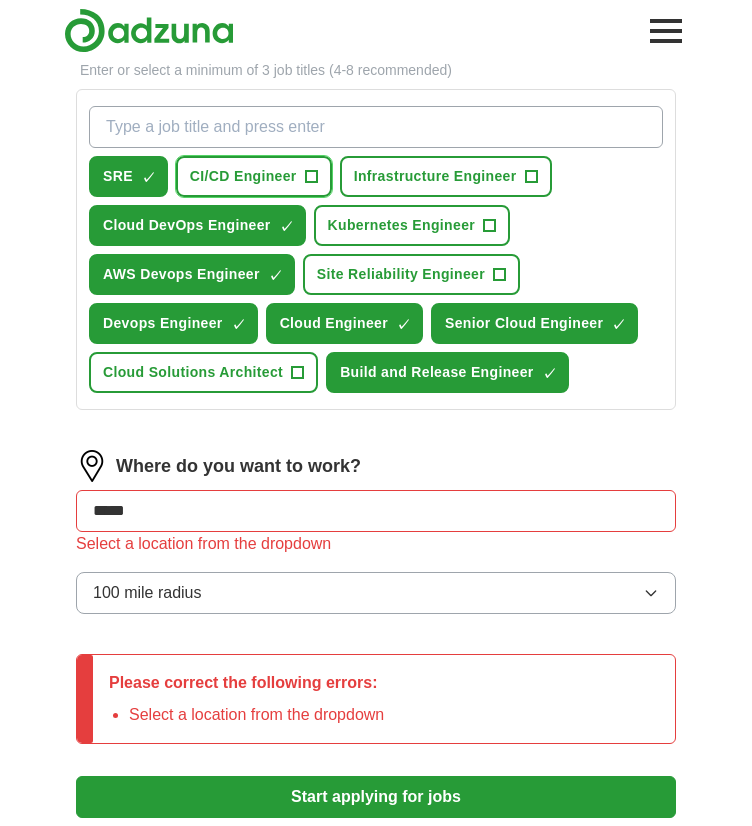 click on "+" at bounding box center [311, 177] 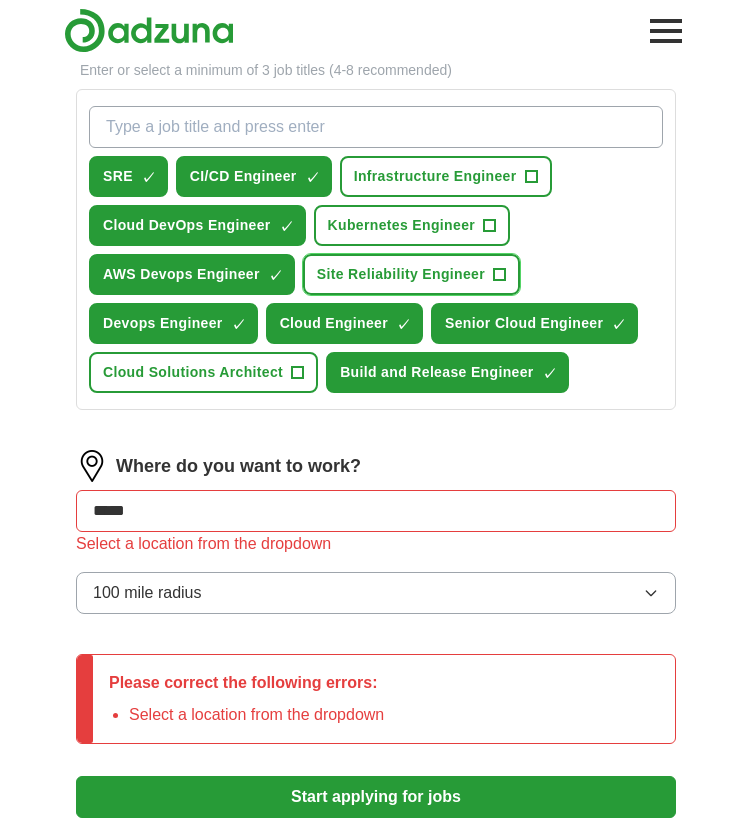 click on "+" at bounding box center [500, 275] 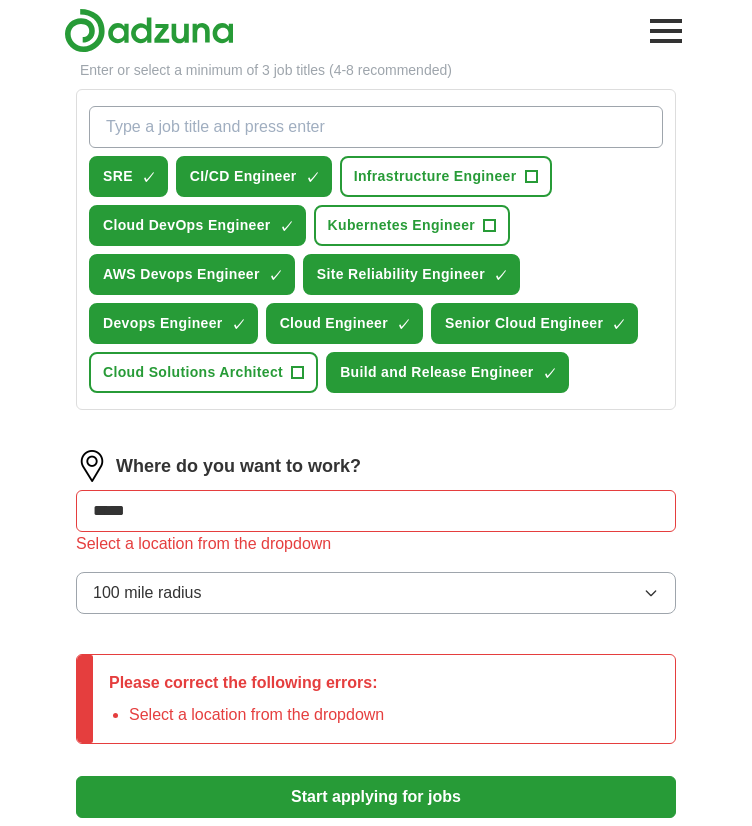 click on "What job are you looking for?" at bounding box center (376, 127) 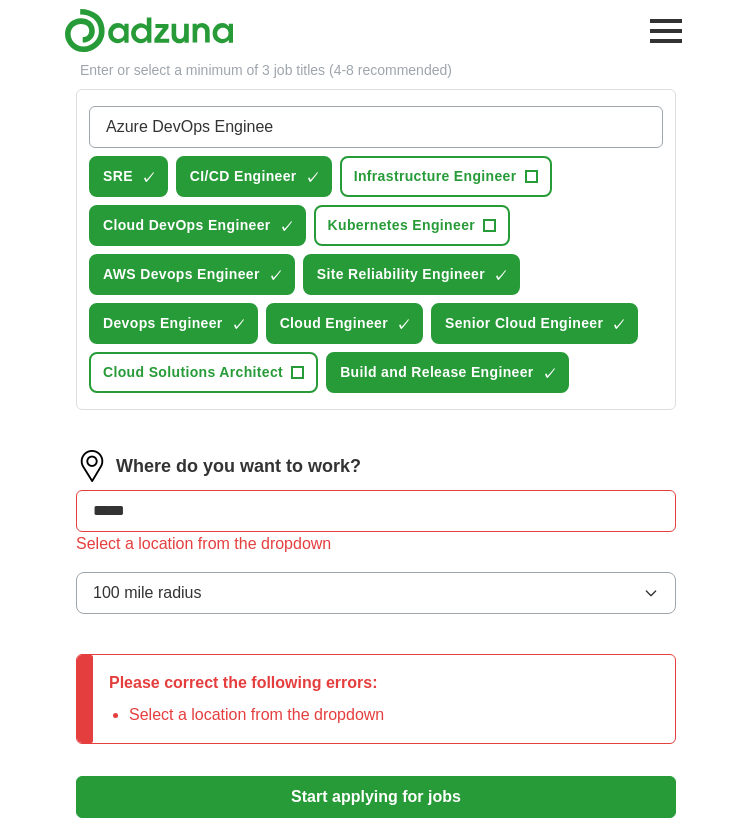 type on "Azure DevOps Engineer" 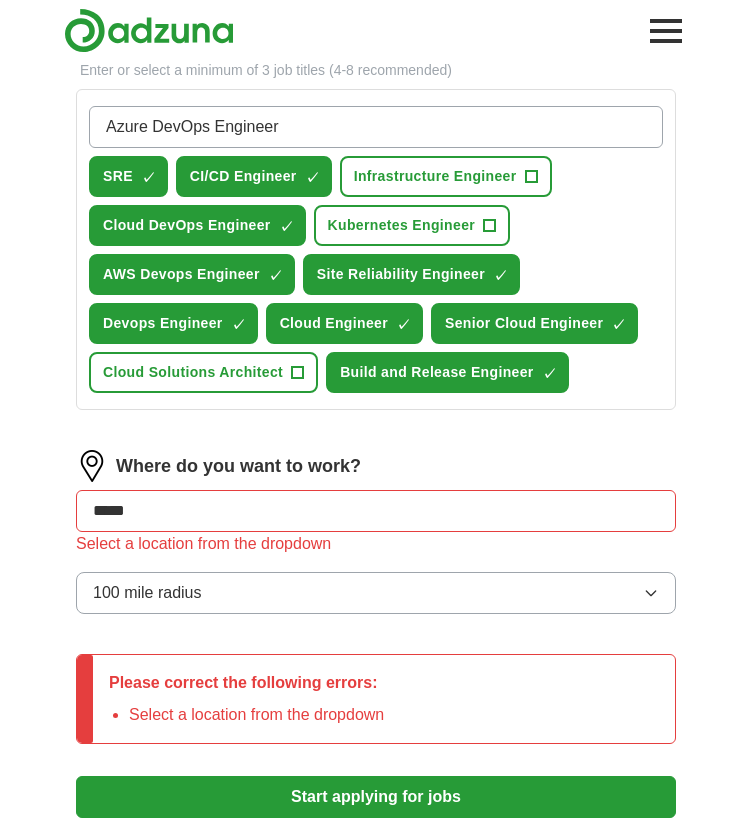 type 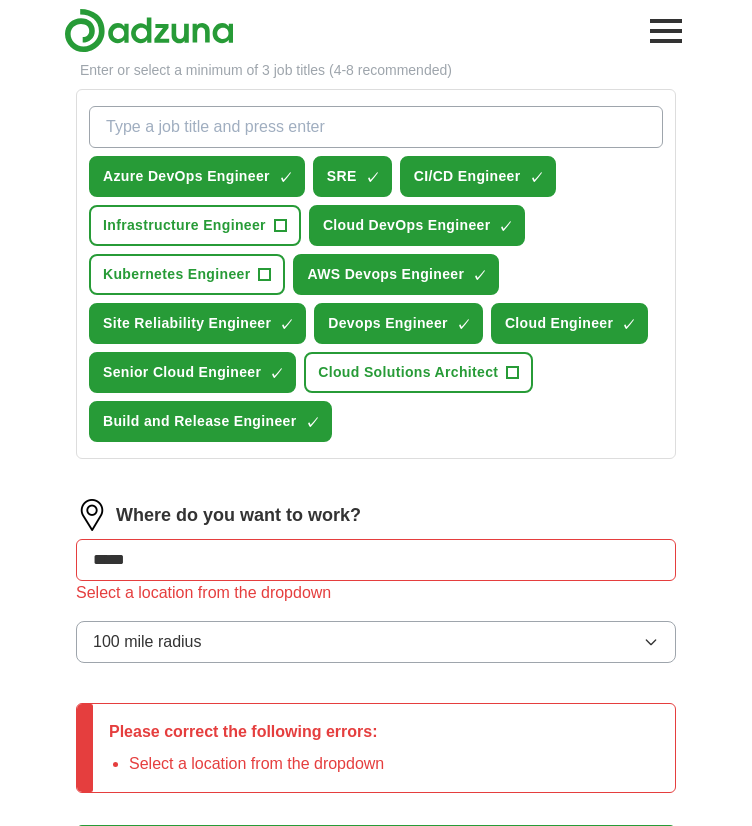 scroll, scrollTop: 1073, scrollLeft: 0, axis: vertical 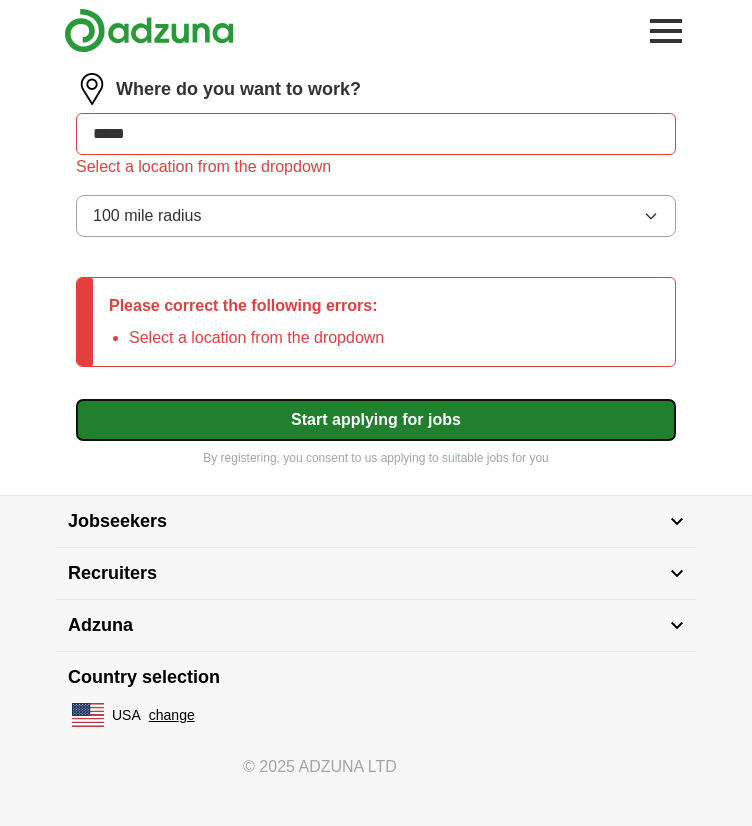 click on "Start applying for jobs" at bounding box center [376, 420] 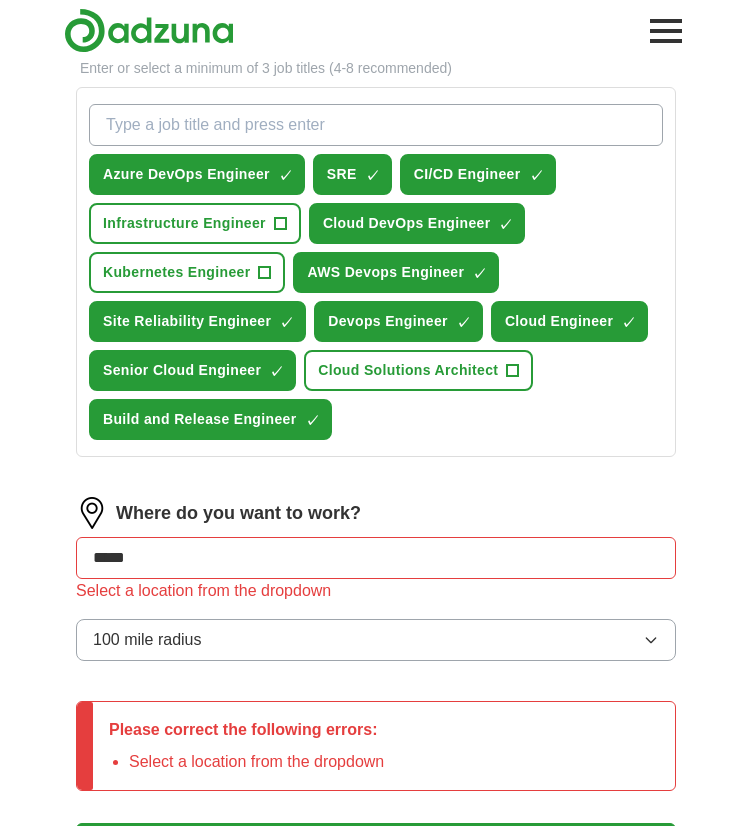 scroll, scrollTop: 933, scrollLeft: 0, axis: vertical 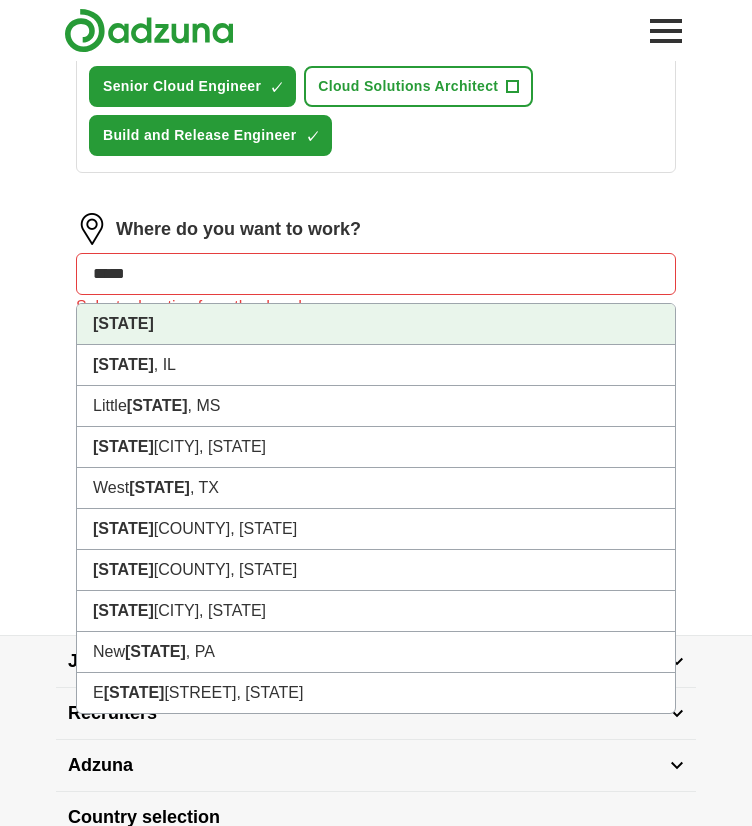 click on "*****" at bounding box center [376, 274] 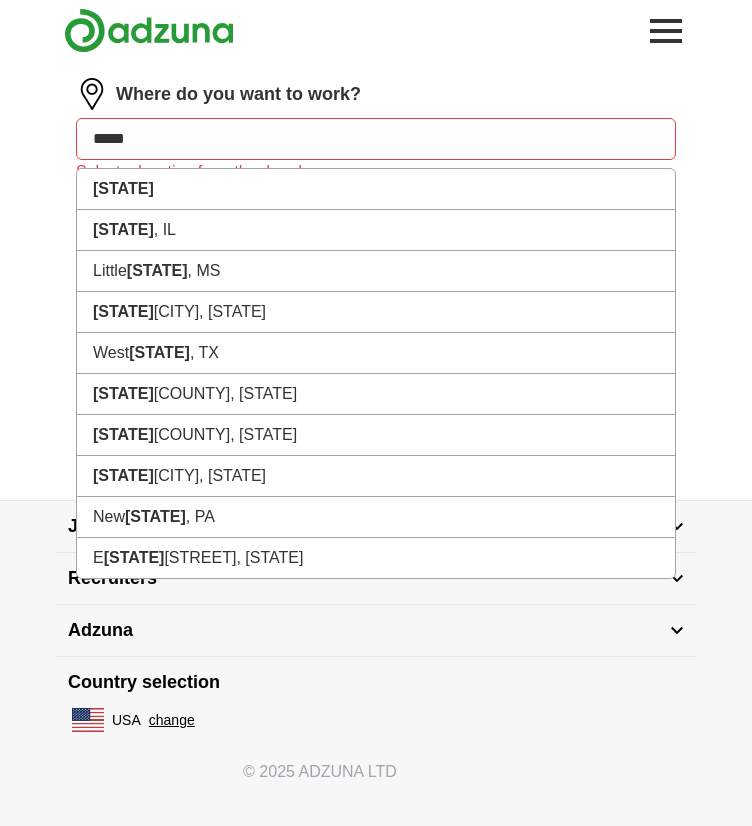 scroll, scrollTop: 1066, scrollLeft: 0, axis: vertical 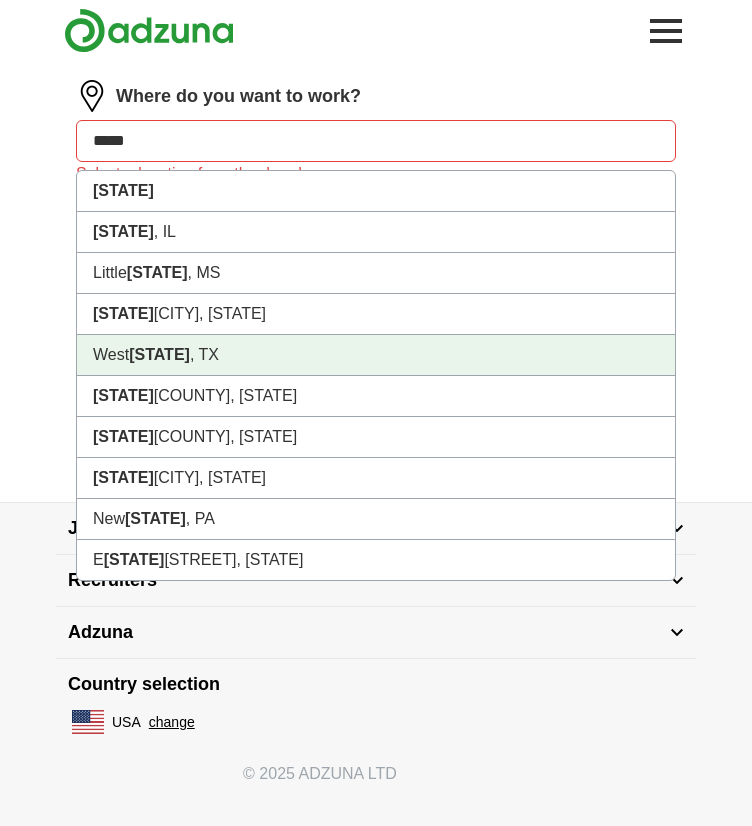click on "[CITY]  [STATE] , [STATE]" at bounding box center [376, 355] 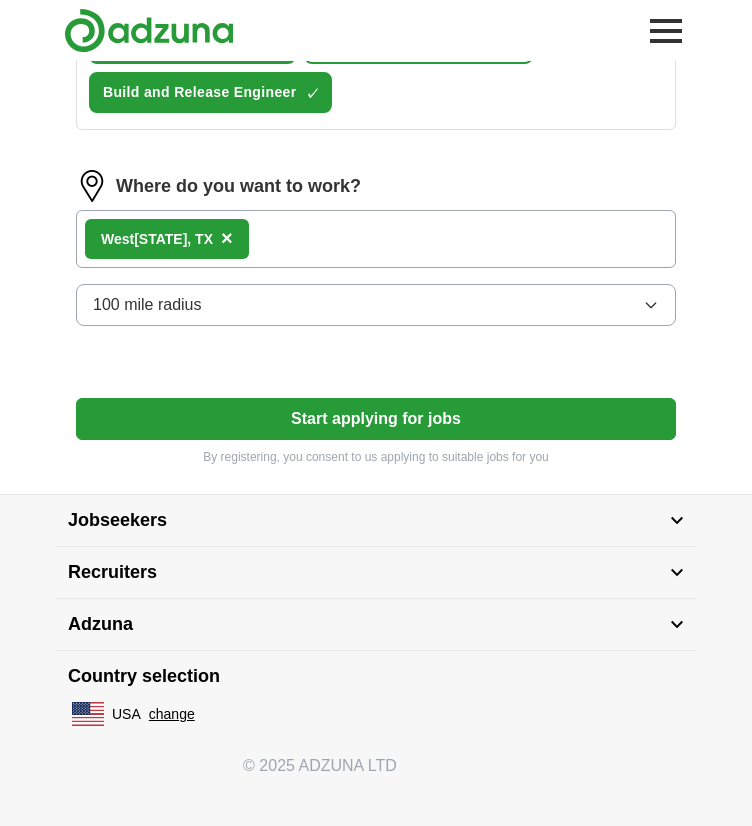 click on "[CITY]  [STATE] , [STATE] ×" at bounding box center [376, 239] 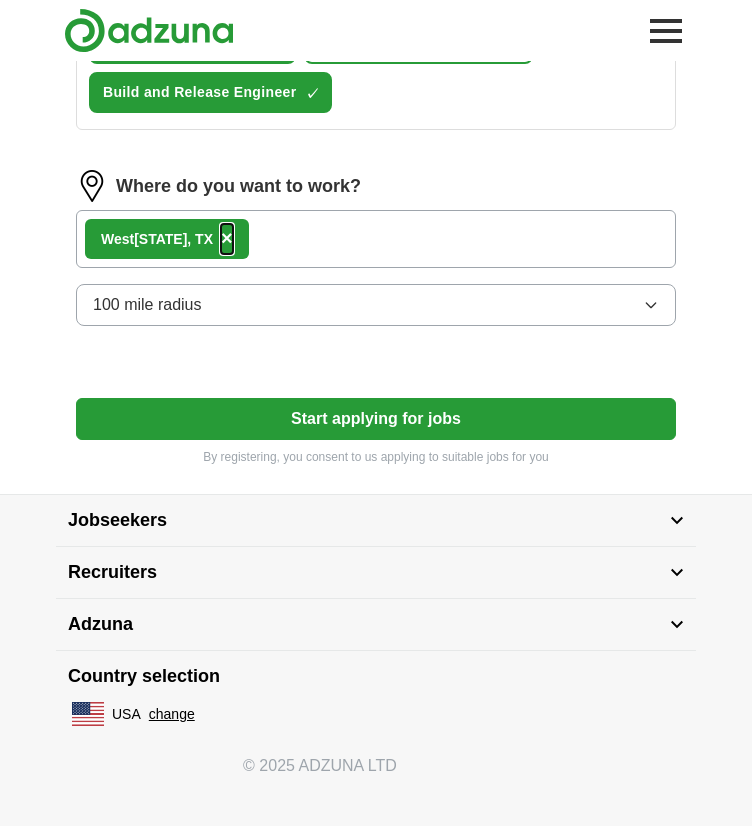 click on "×" at bounding box center [227, 238] 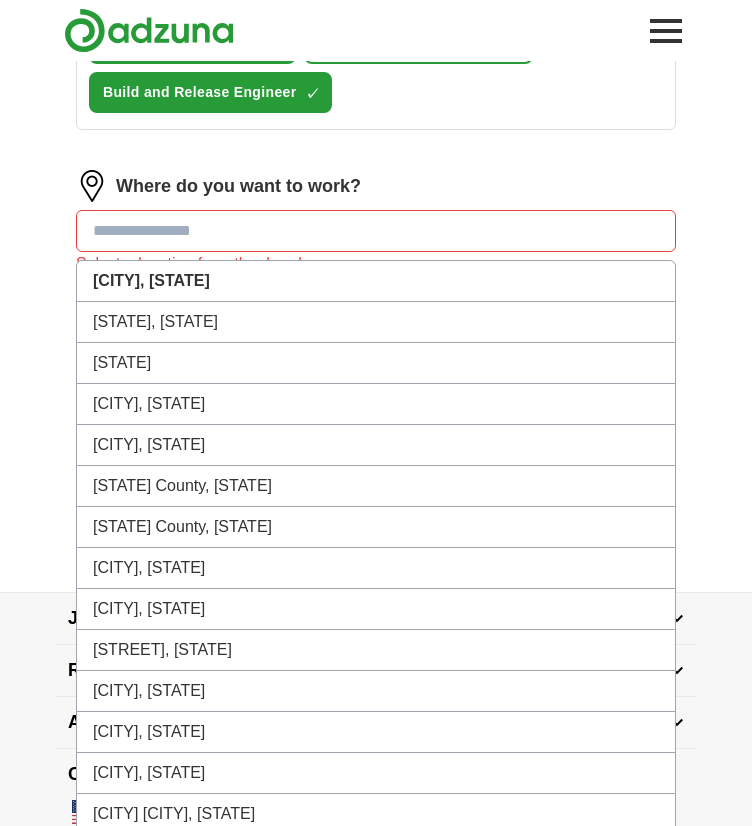 click at bounding box center [376, 231] 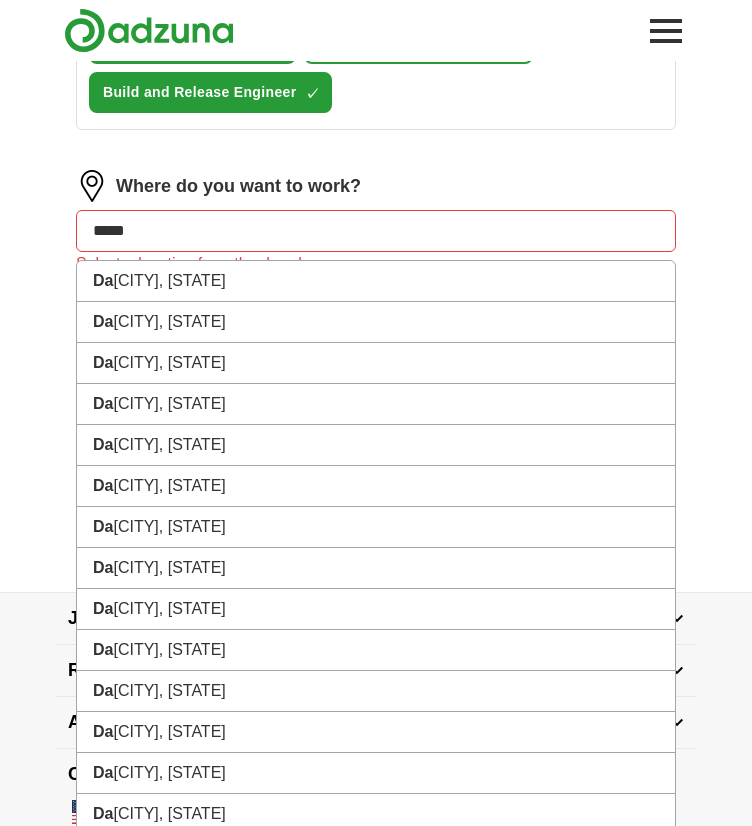 type on "******" 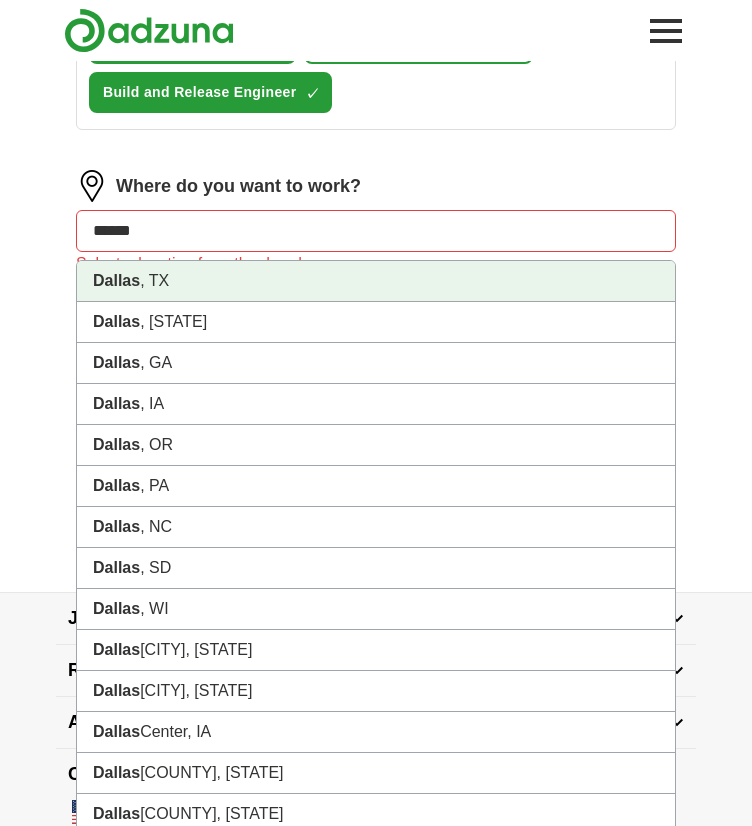 click on "[CITY] , [STATE]" at bounding box center [376, 281] 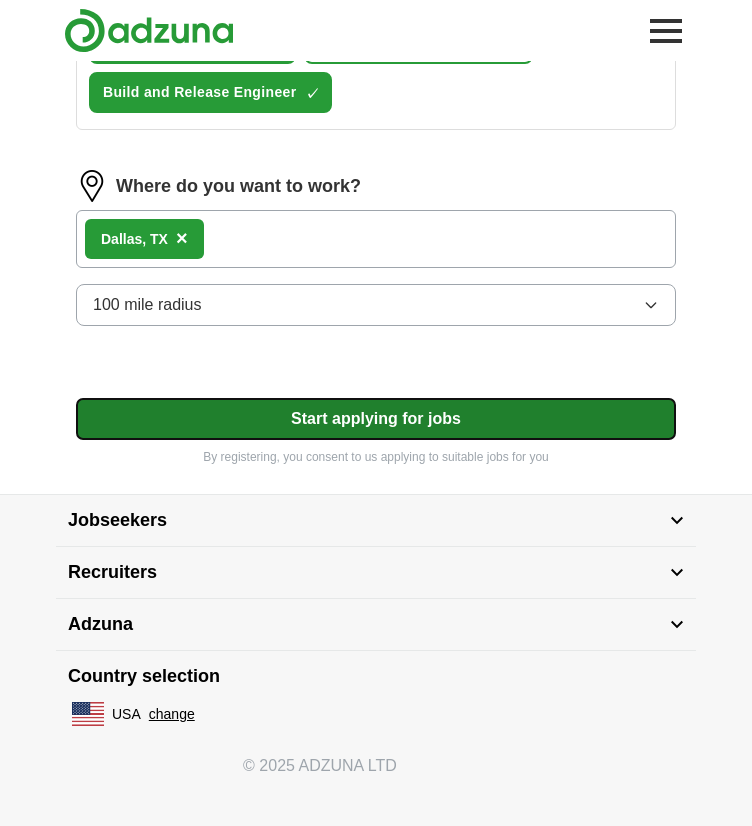 click on "Start applying for jobs" at bounding box center (376, 419) 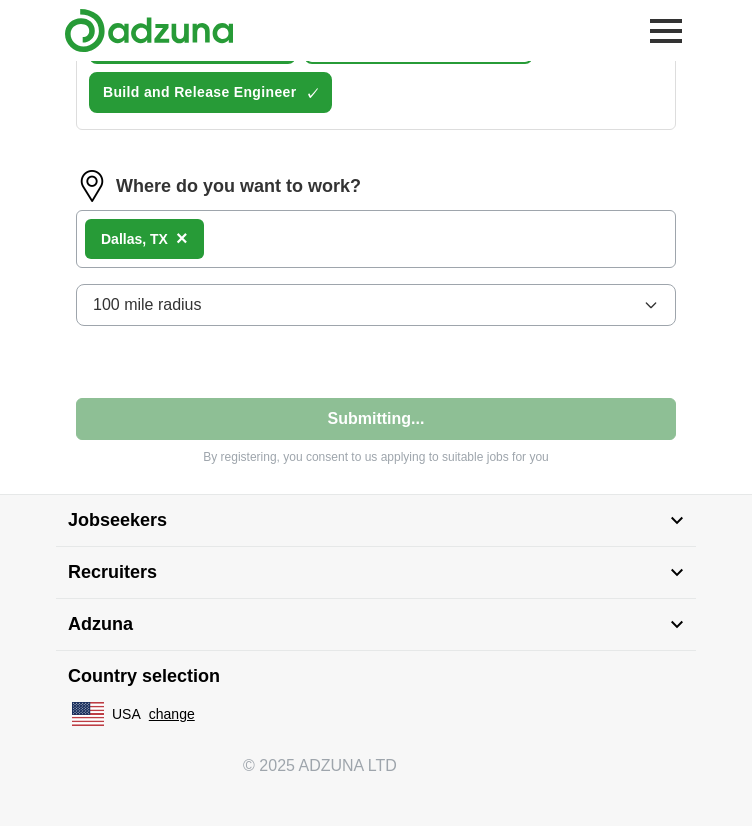 select on "**" 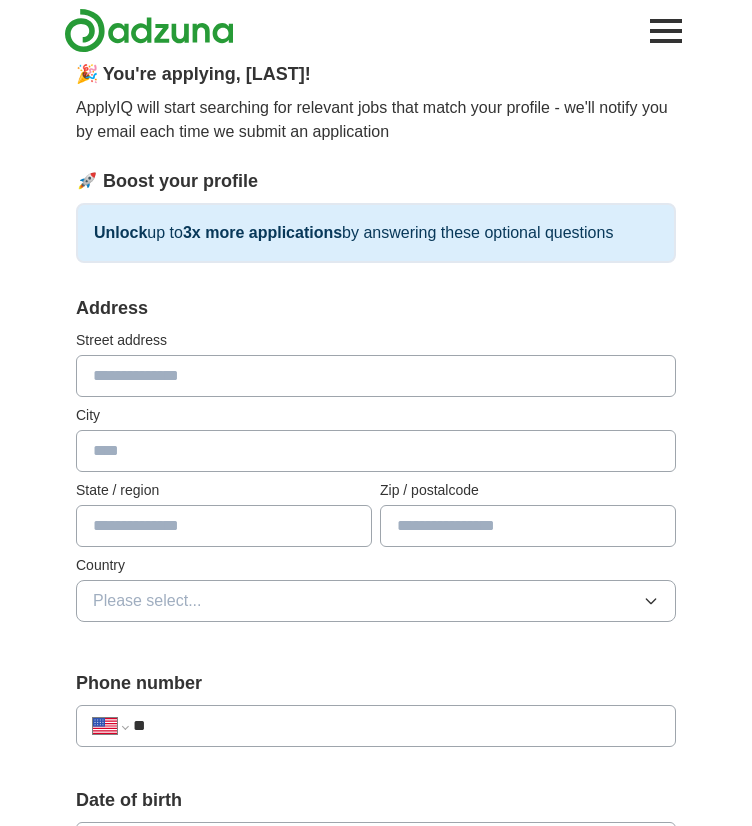 scroll, scrollTop: 0, scrollLeft: 0, axis: both 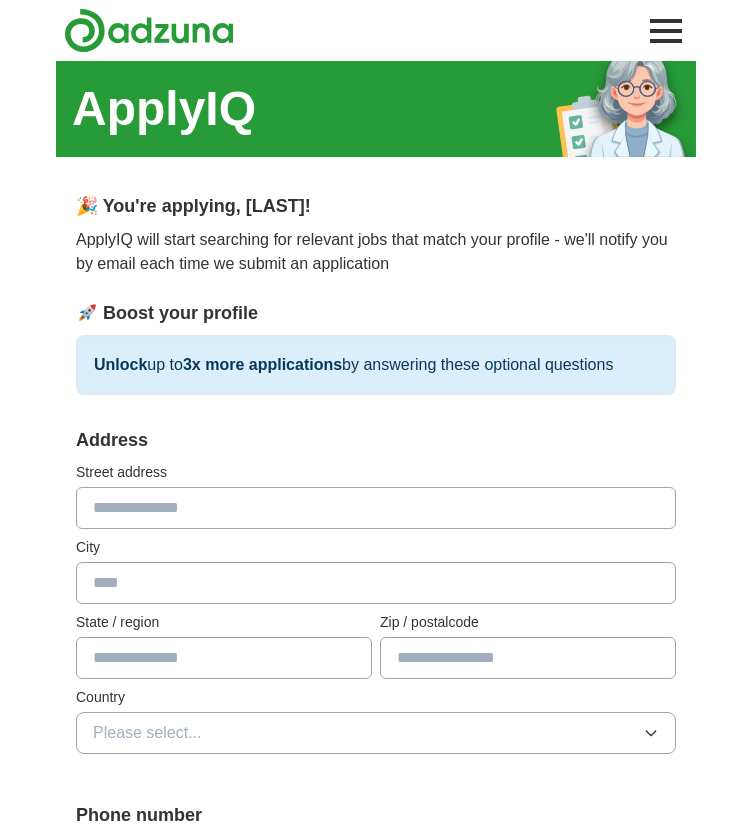 click at bounding box center (376, 508) 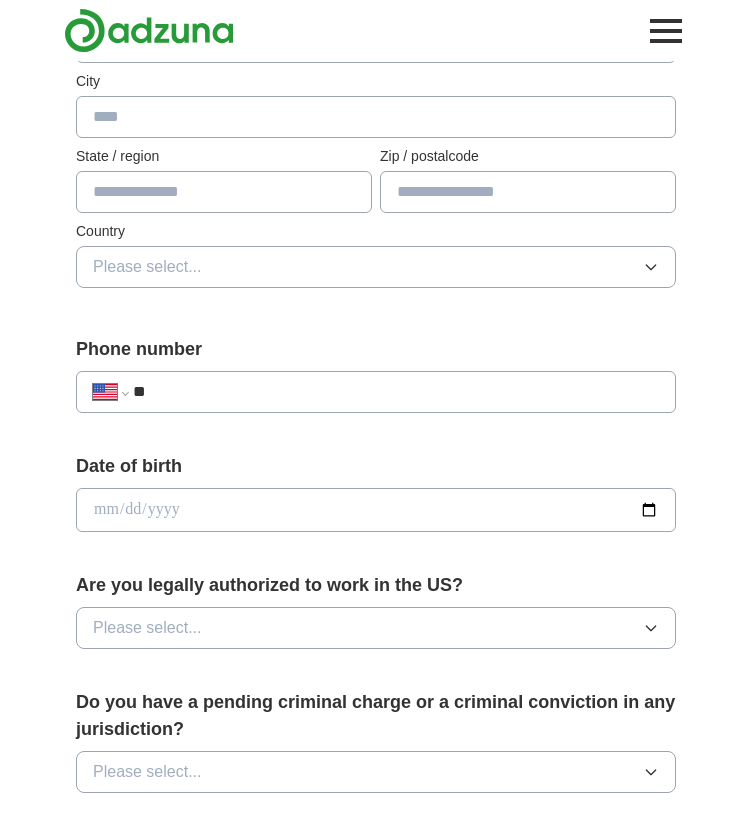 scroll, scrollTop: 0, scrollLeft: 0, axis: both 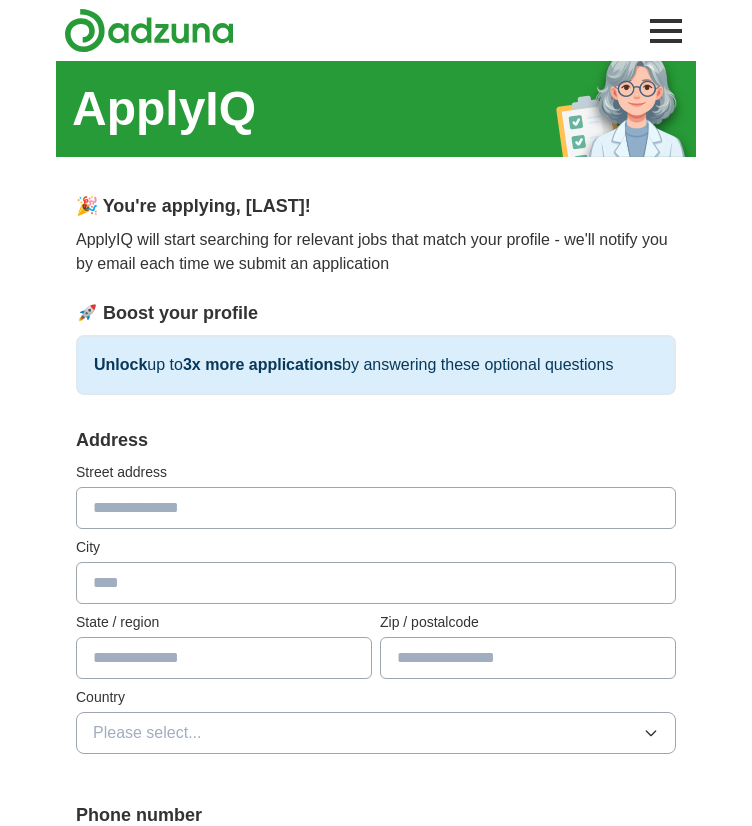 click at bounding box center (376, 508) 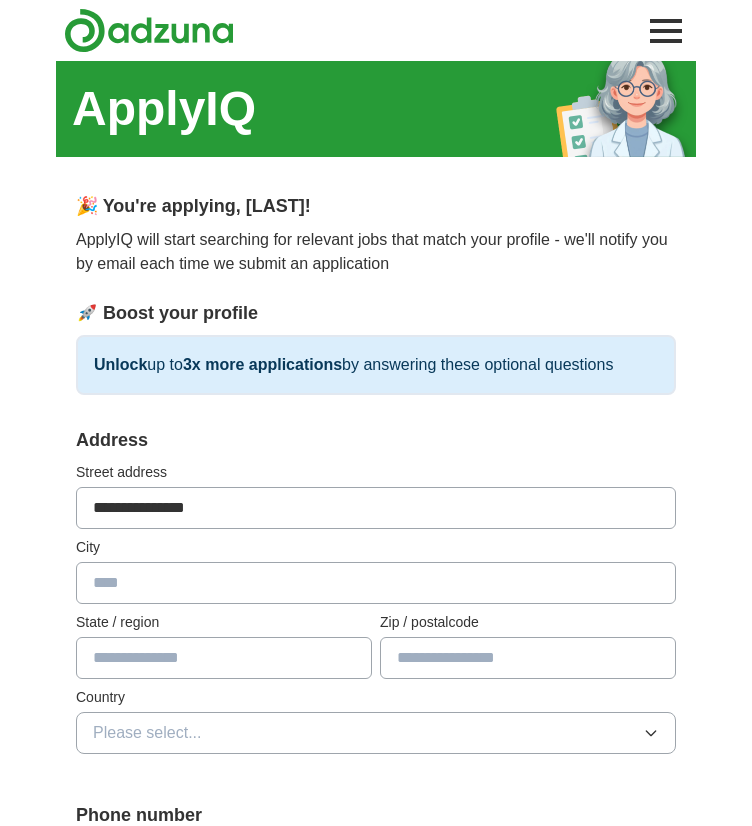 type on "*********" 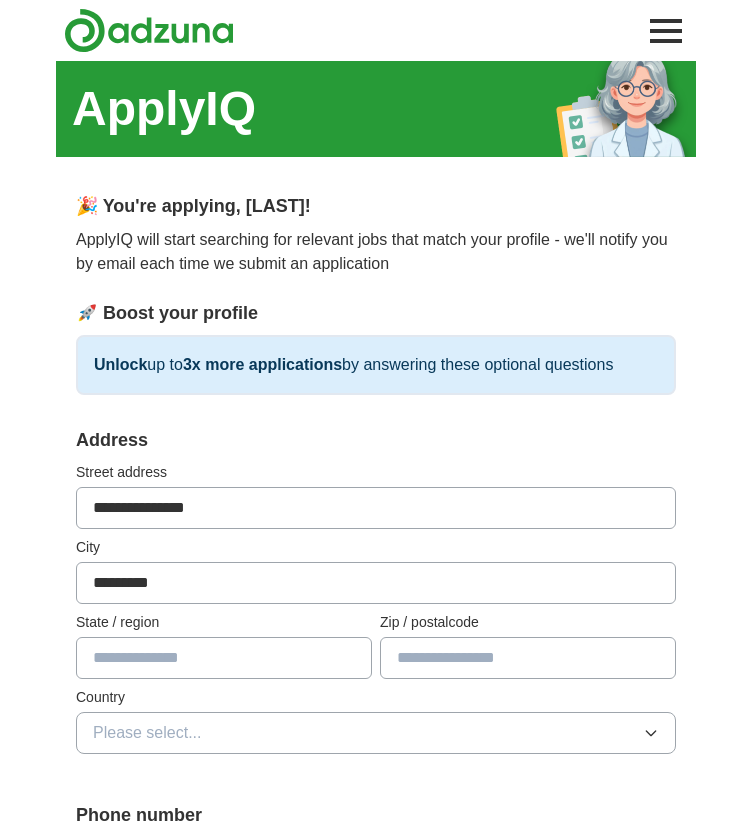 type on "**" 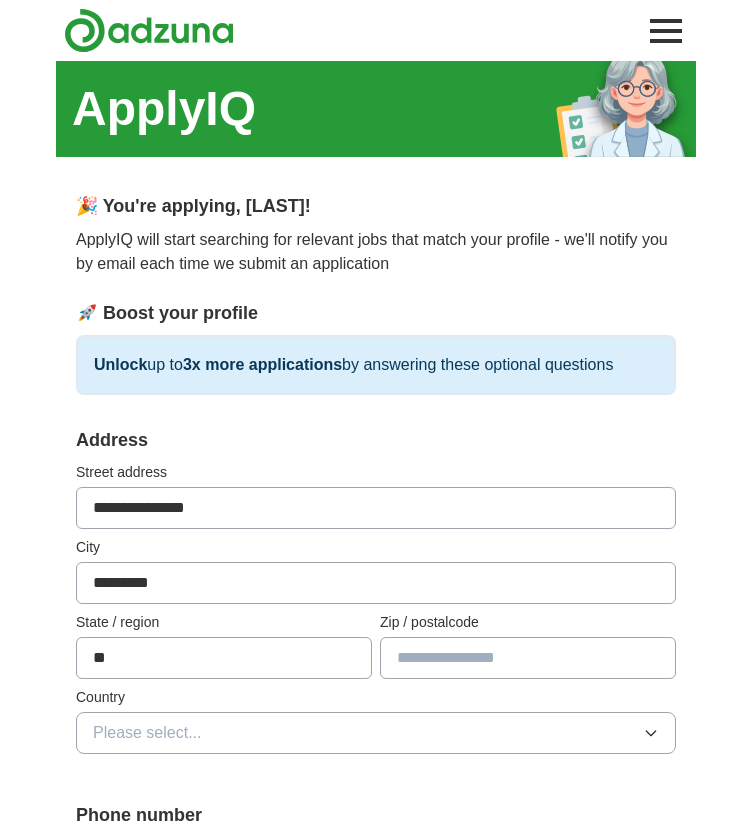type on "*****" 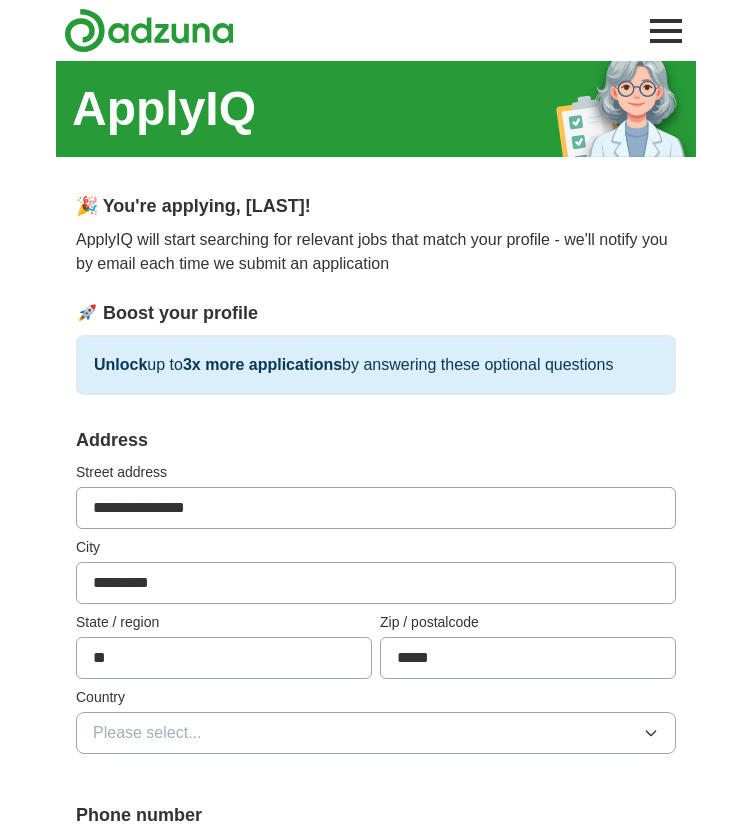 scroll, scrollTop: 466, scrollLeft: 0, axis: vertical 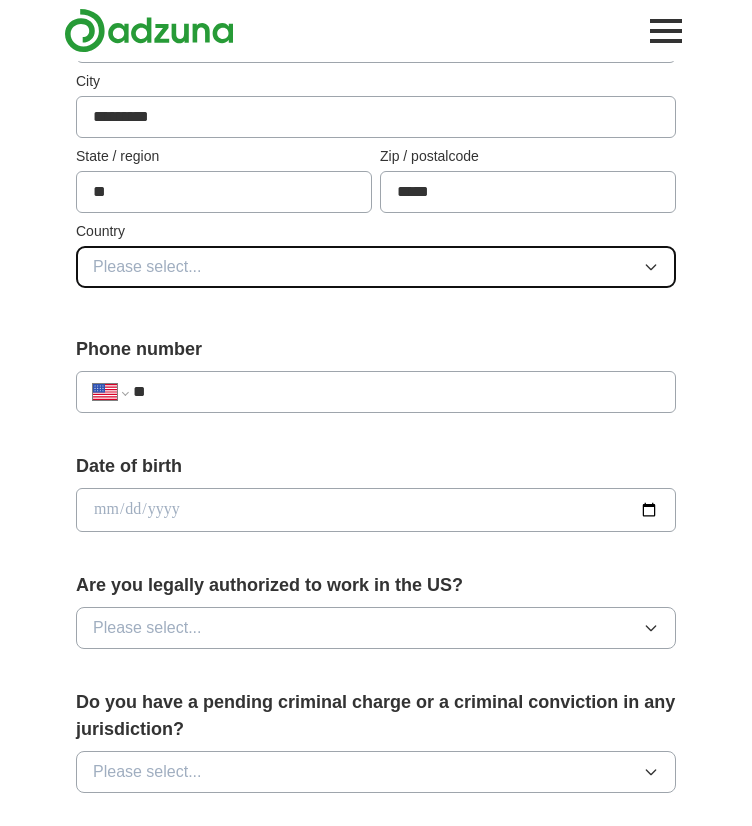 click on "Please select..." at bounding box center (147, 267) 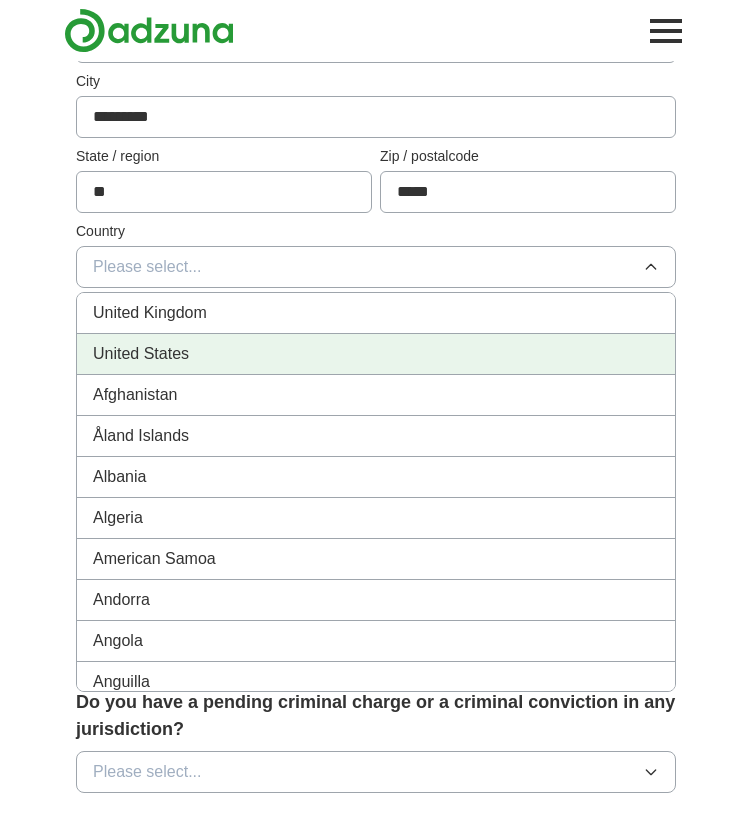 click on "United States" at bounding box center [141, 354] 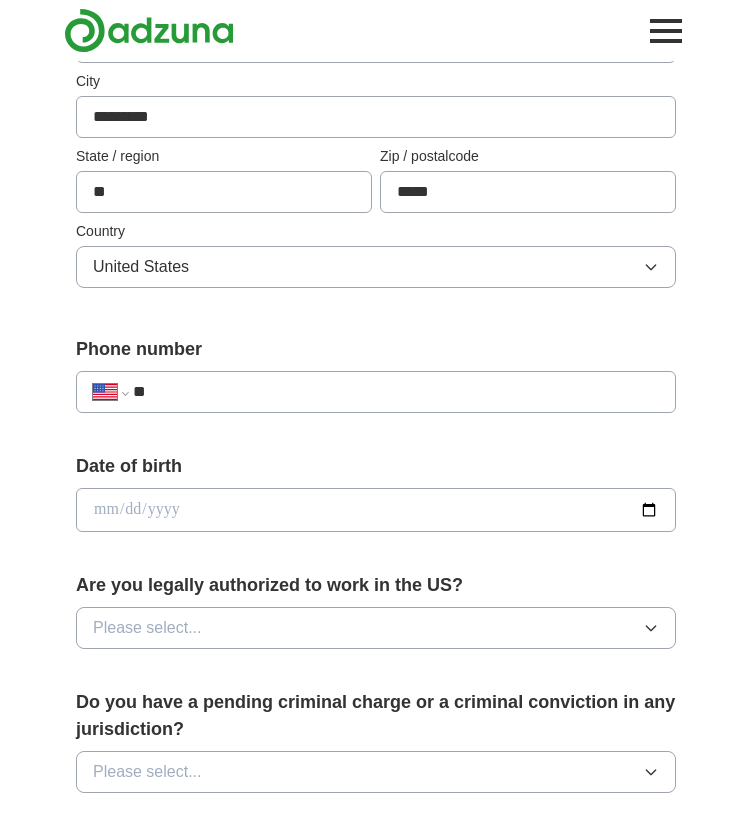 click on "**" at bounding box center (396, 392) 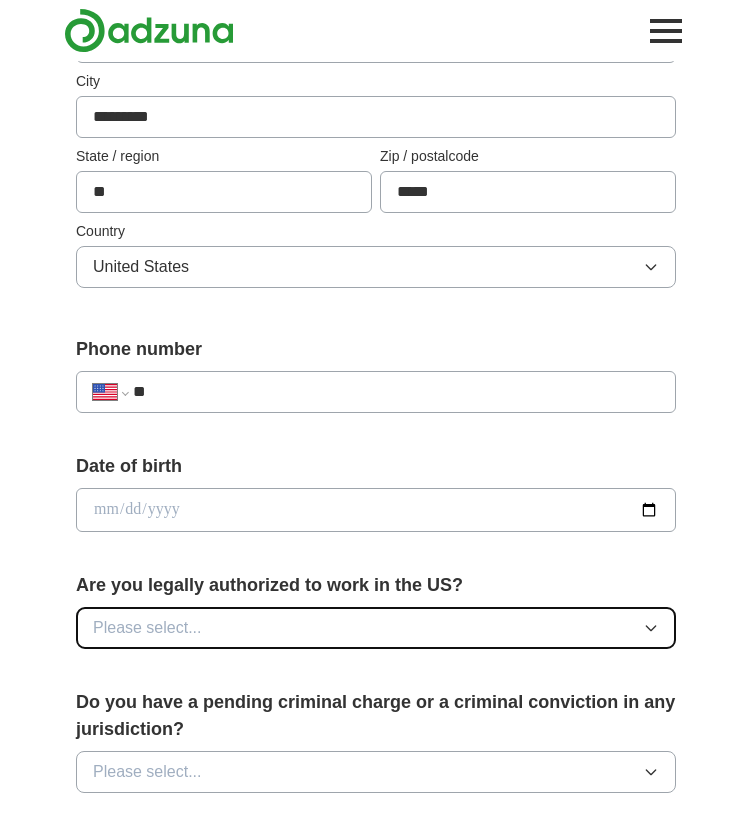 click on "Please select..." at bounding box center (376, 628) 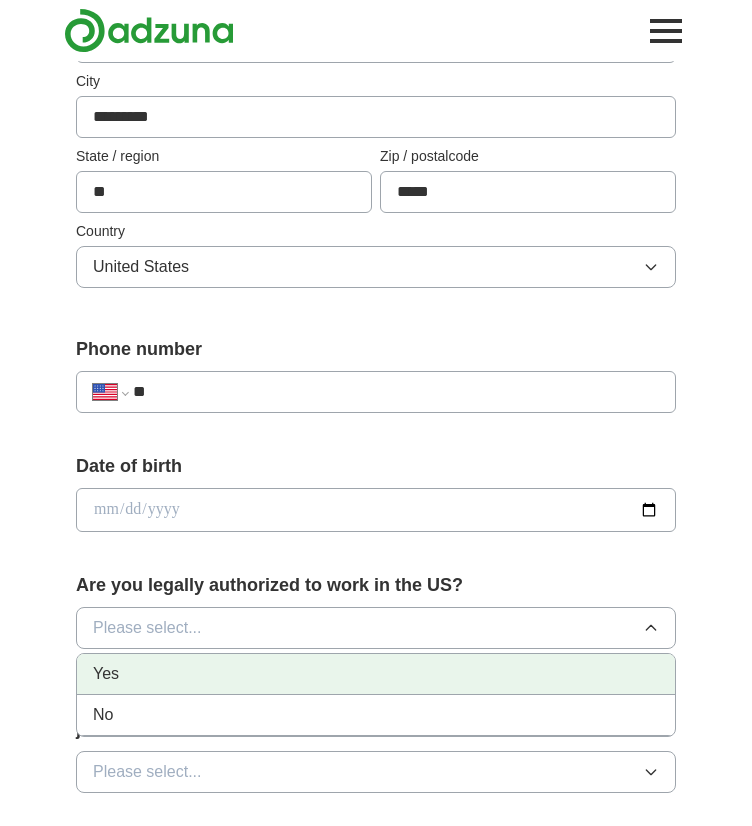 click on "Yes" at bounding box center [376, 674] 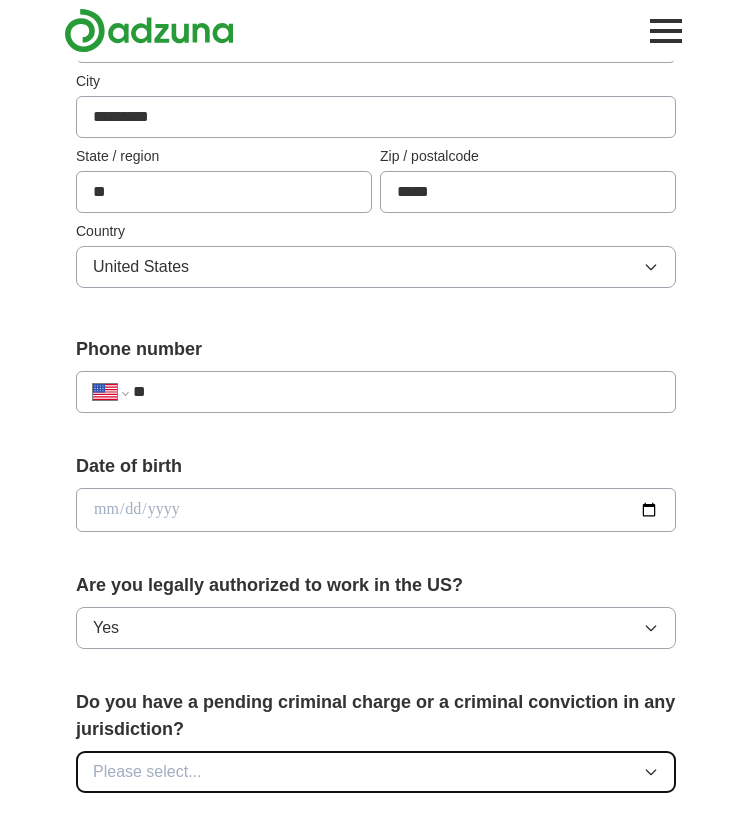 click on "Please select..." at bounding box center [147, 772] 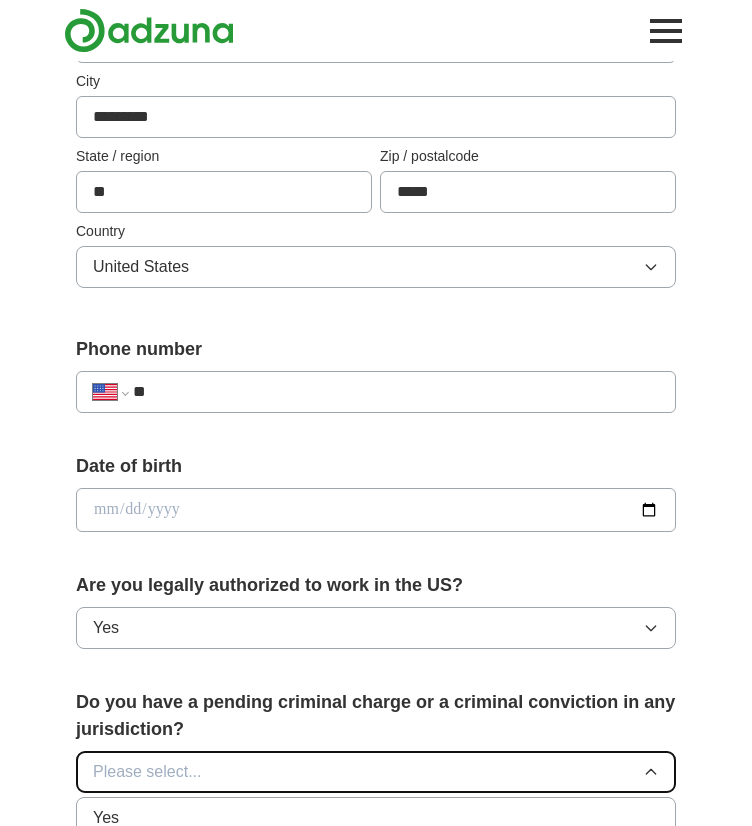 scroll, scrollTop: 933, scrollLeft: 0, axis: vertical 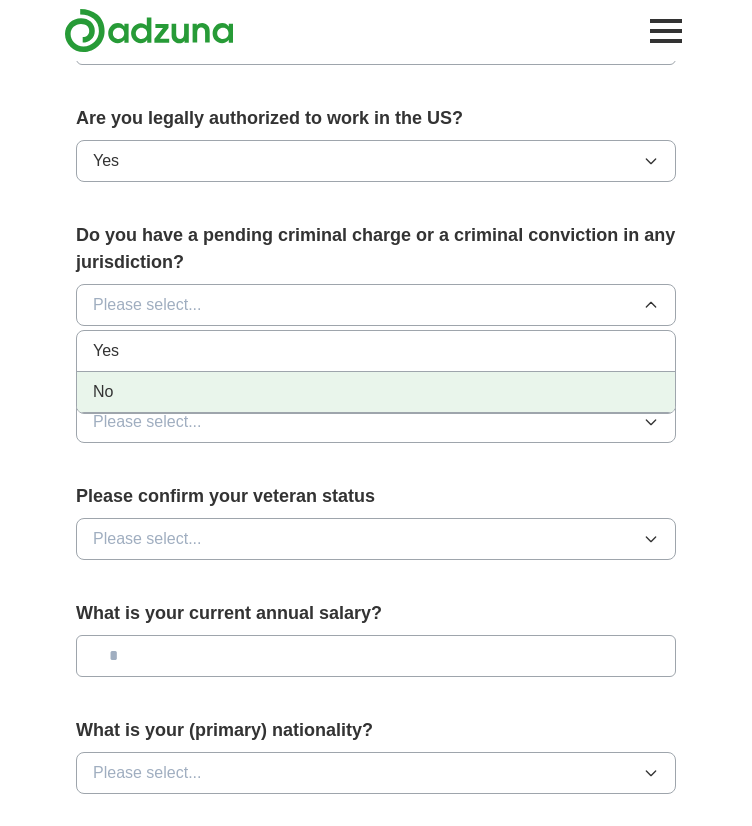 click on "No" at bounding box center (376, 392) 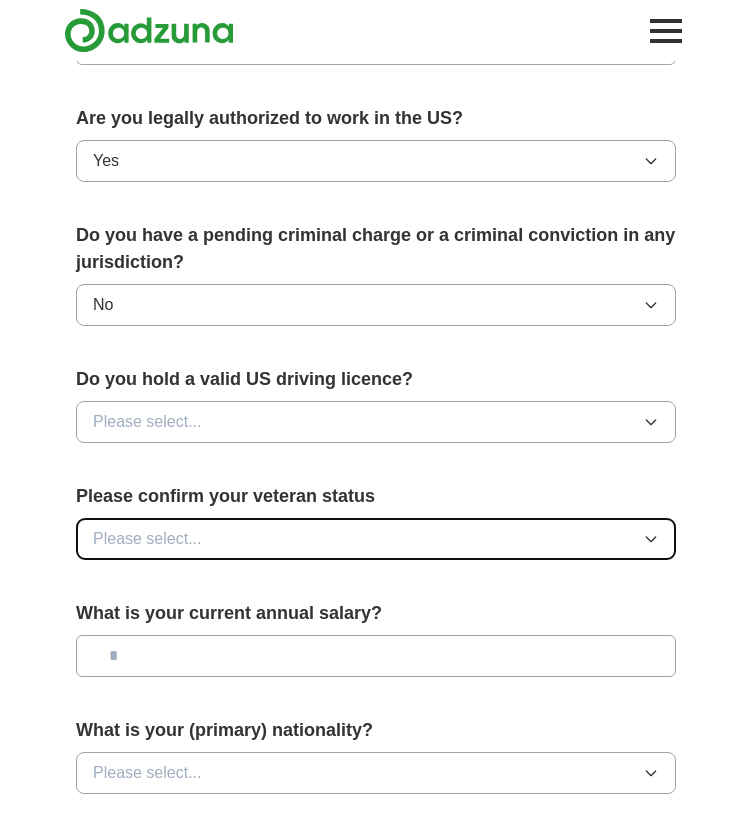 click on "Please select..." at bounding box center (376, 539) 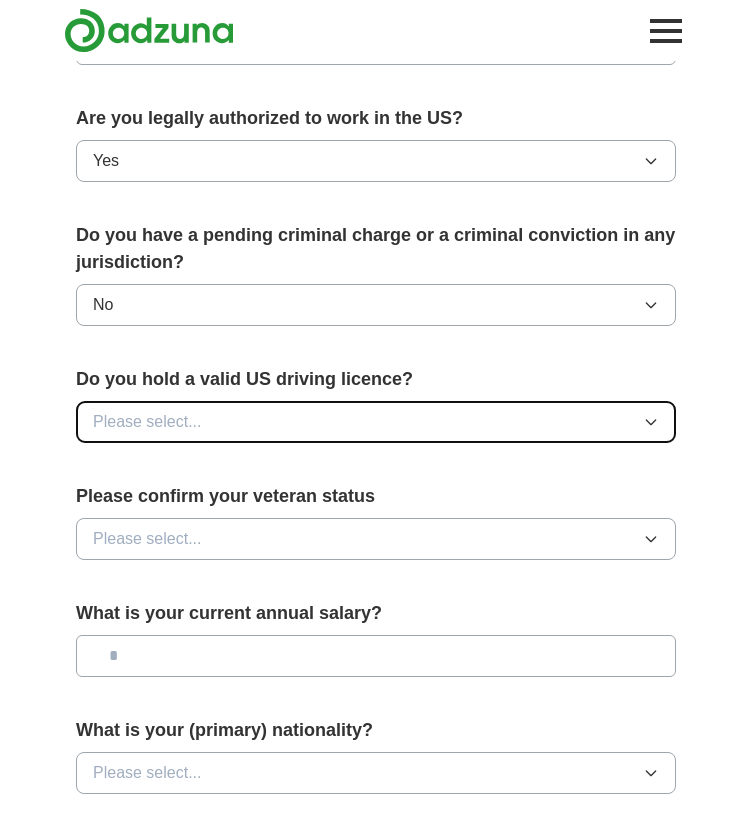 click on "Please select..." at bounding box center (147, 422) 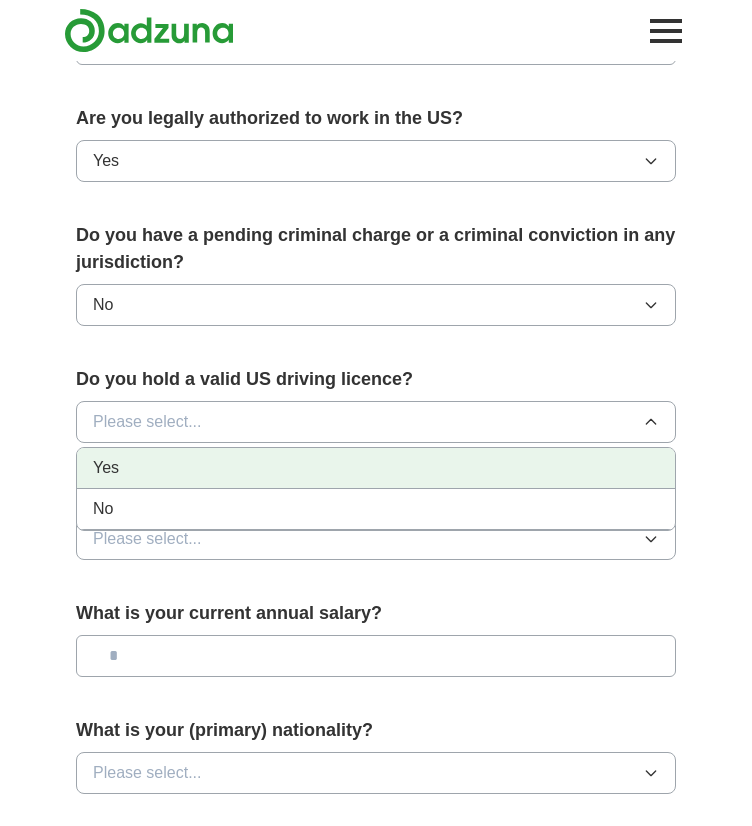 click on "Yes" at bounding box center (376, 468) 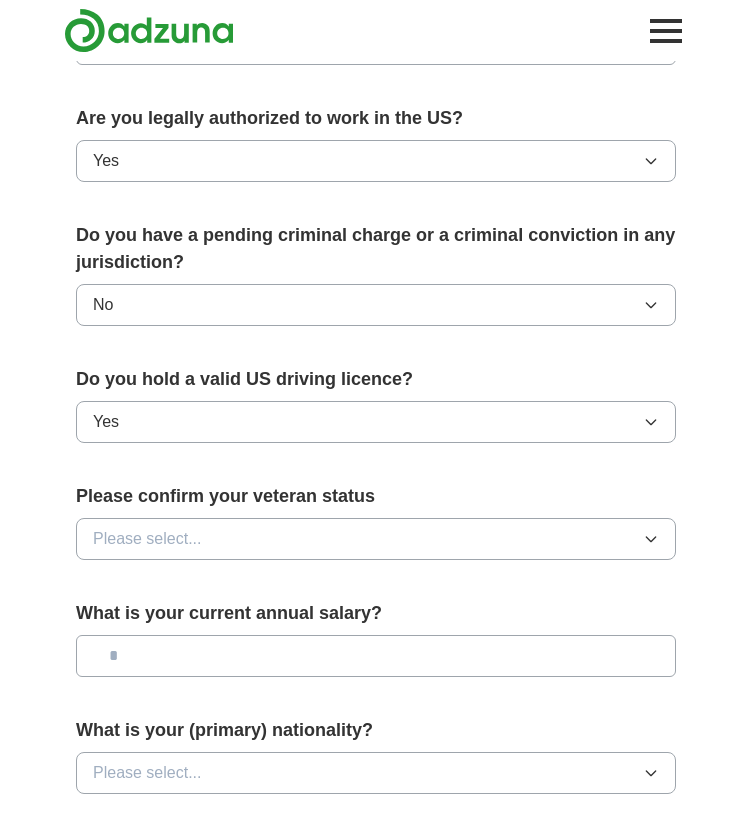 click at bounding box center [376, 656] 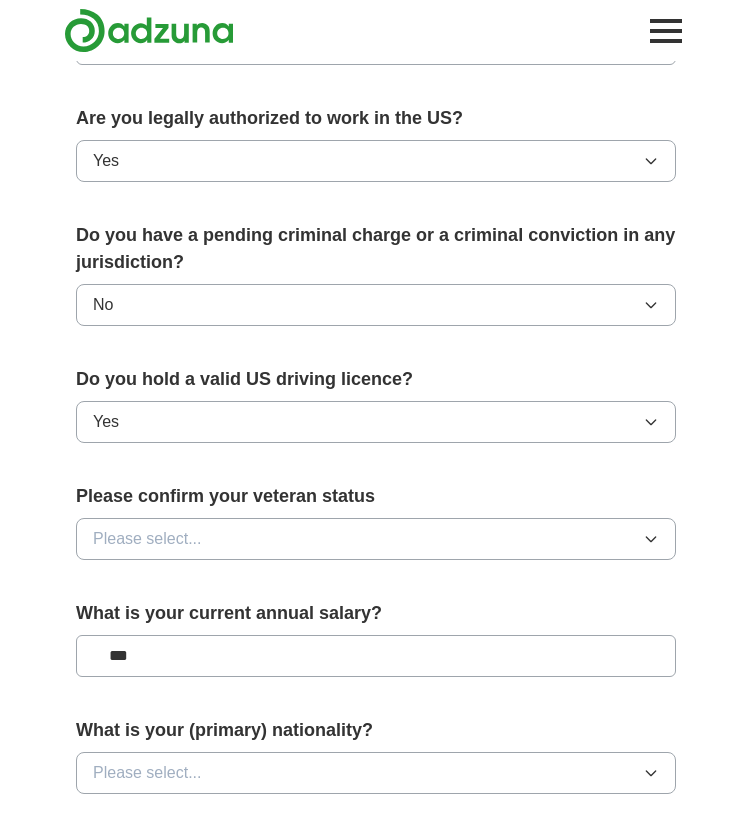 type on "**" 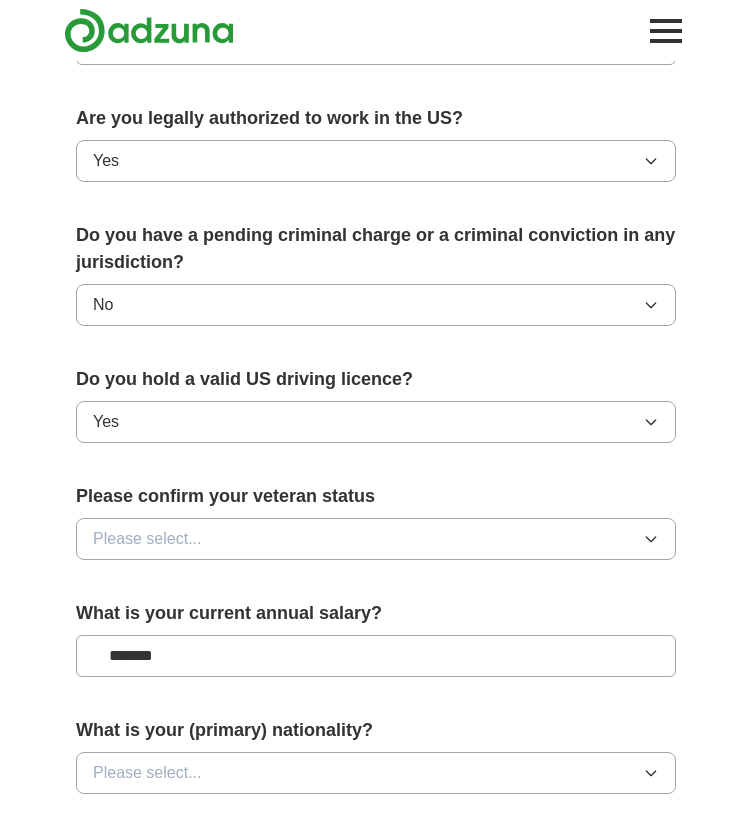 type on "*******" 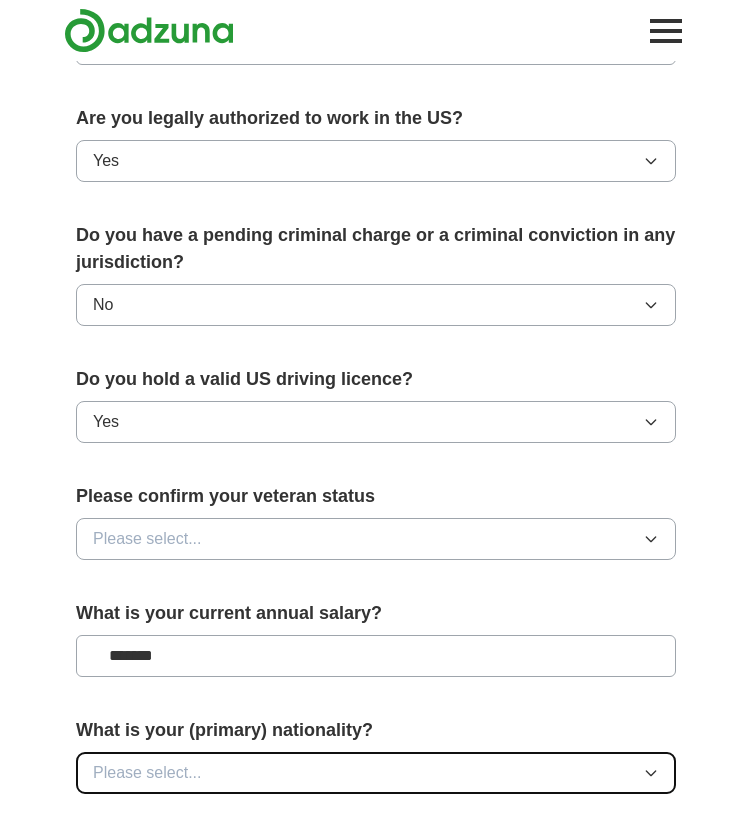 click on "Please select..." at bounding box center [147, 773] 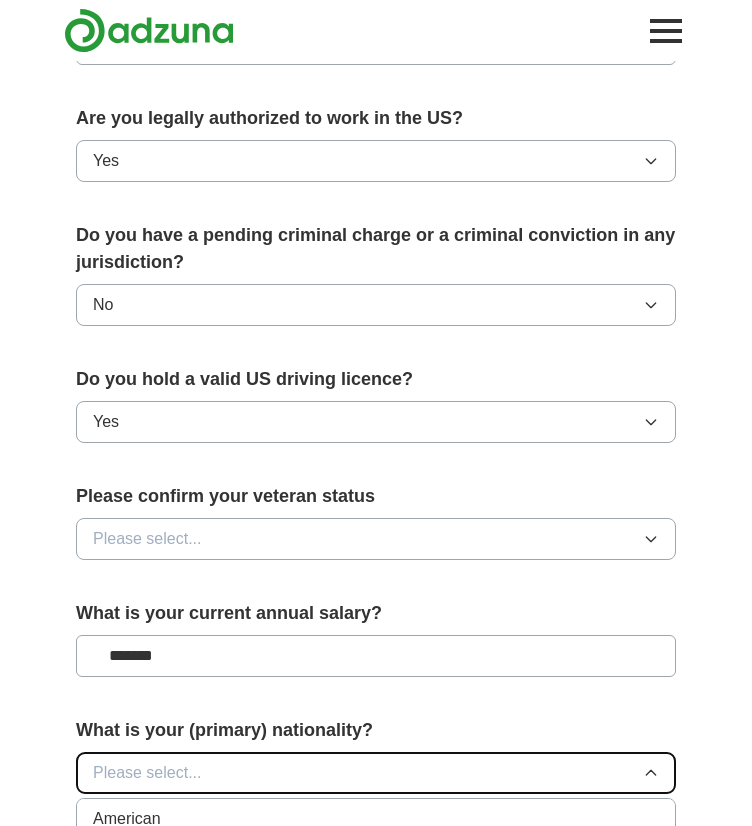 scroll, scrollTop: 1335, scrollLeft: 0, axis: vertical 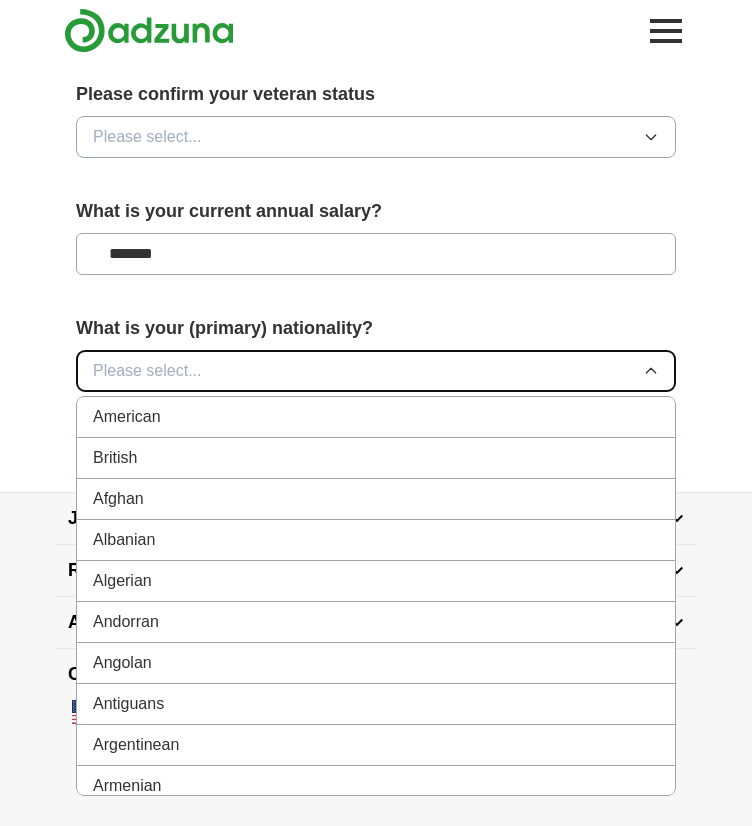type 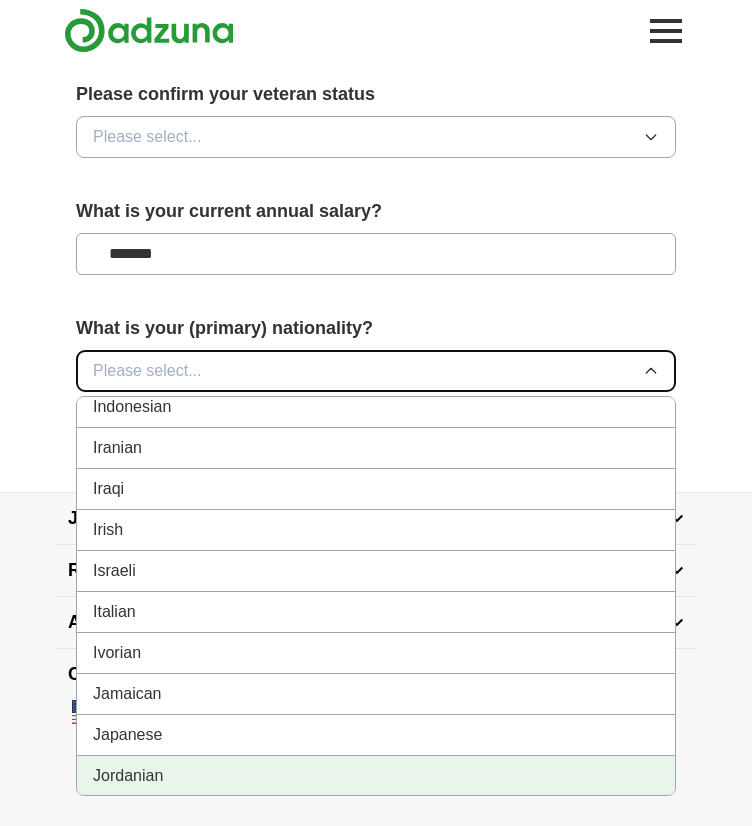 scroll, scrollTop: 3114, scrollLeft: 0, axis: vertical 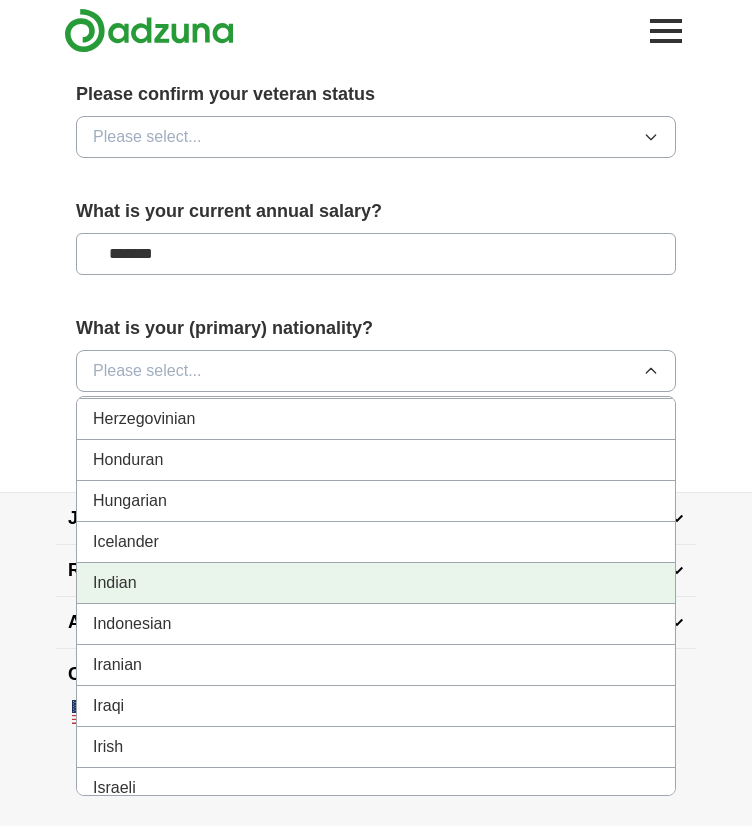 click on "Indian" at bounding box center [376, 583] 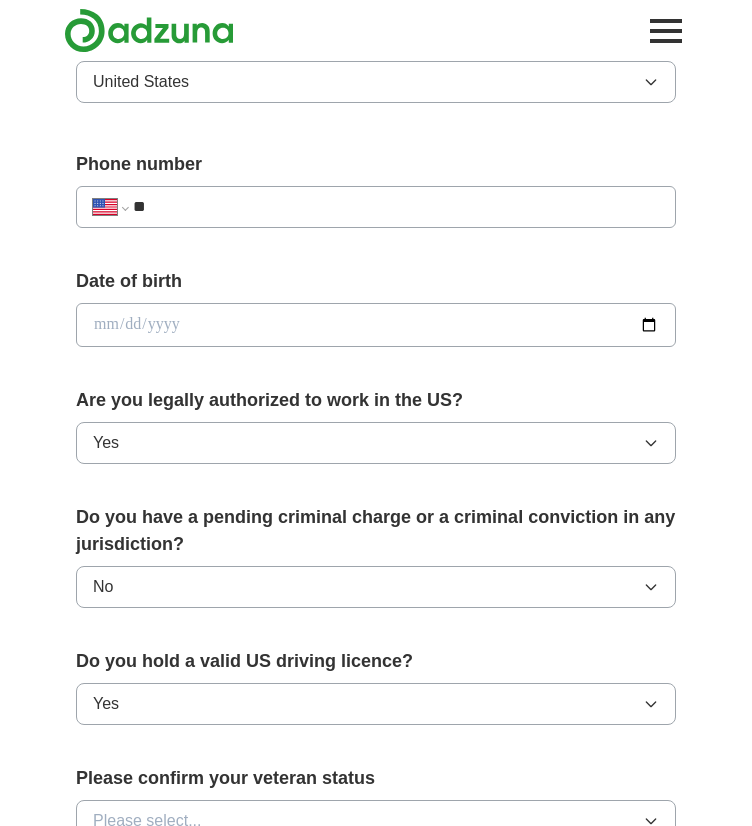 scroll, scrollTop: 401, scrollLeft: 0, axis: vertical 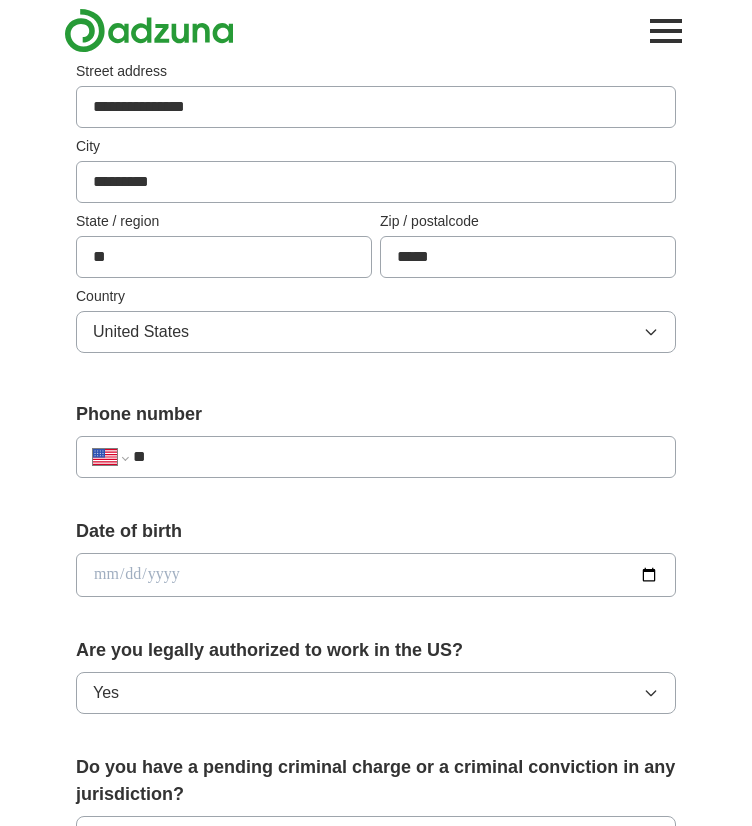 drag, startPoint x: 248, startPoint y: 439, endPoint x: 233, endPoint y: 466, distance: 30.88689 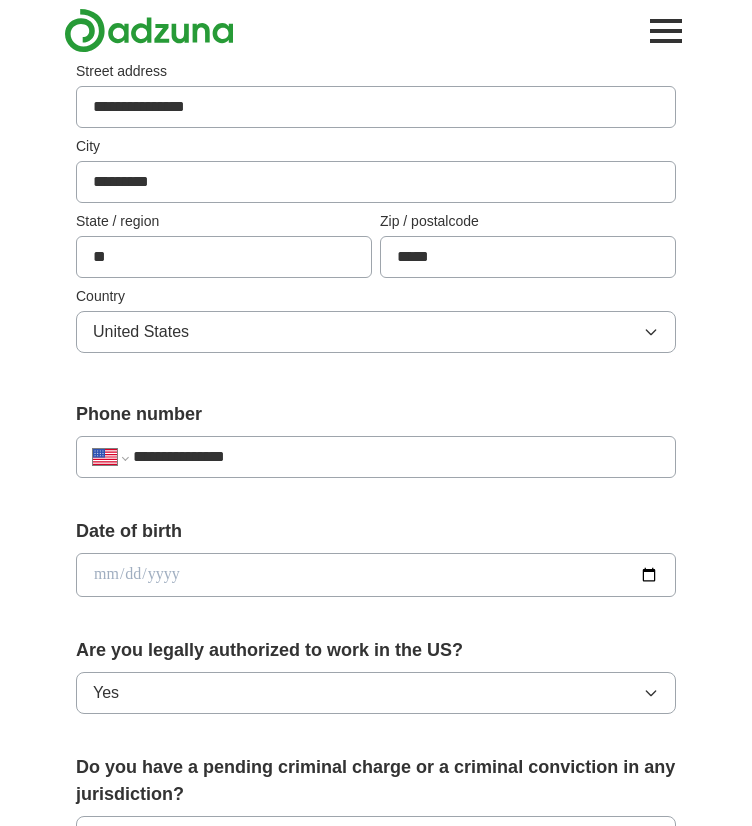type on "**********" 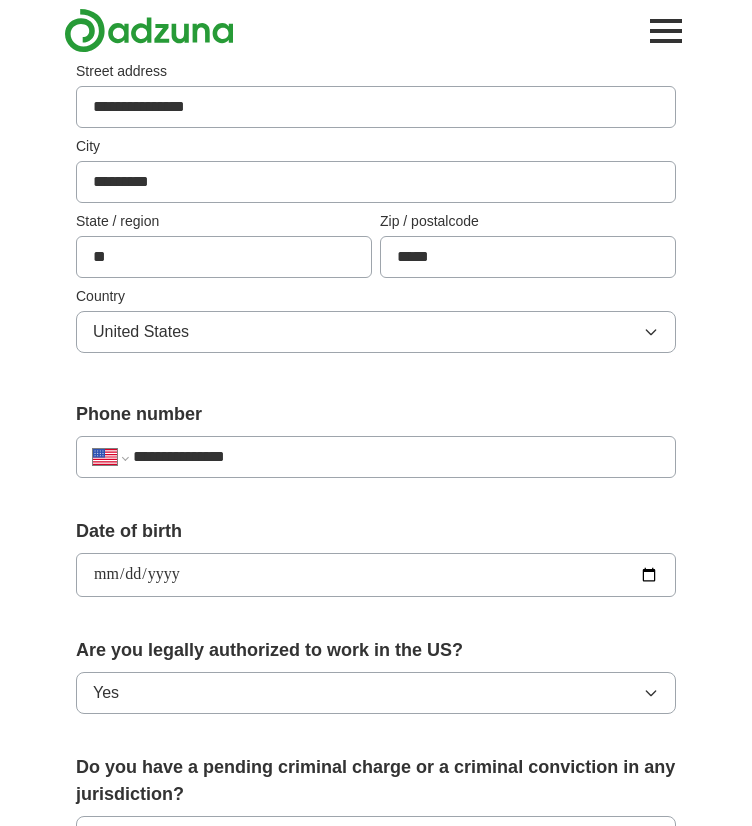 type on "**********" 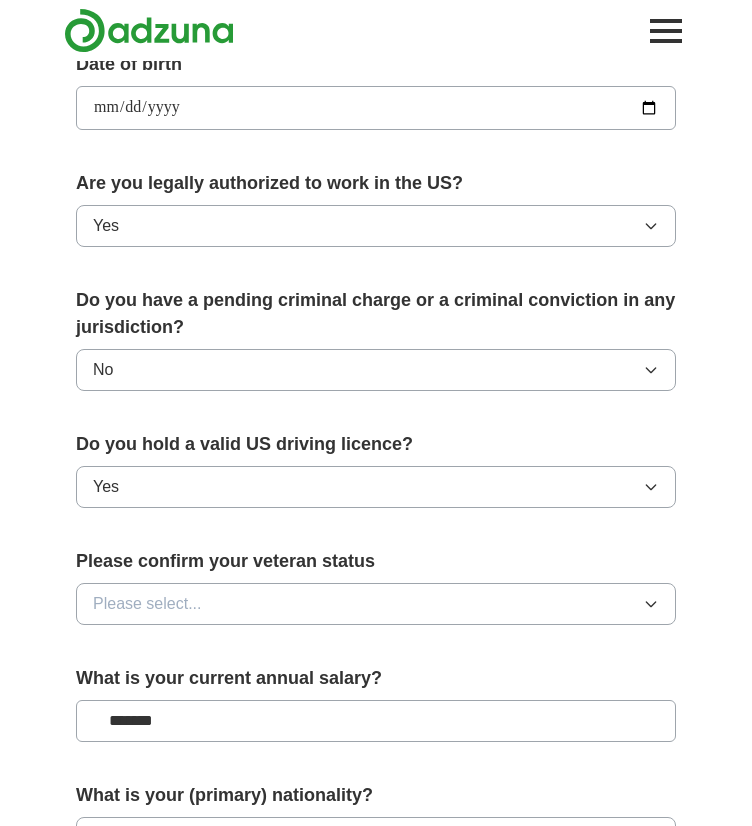 scroll, scrollTop: 1335, scrollLeft: 0, axis: vertical 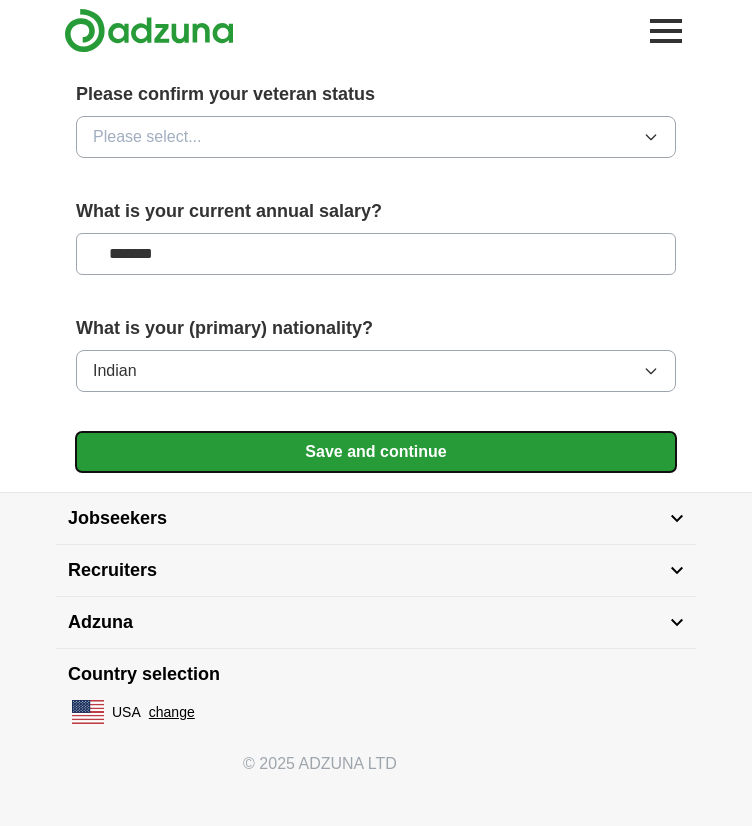 click on "Save and continue" at bounding box center [376, 452] 